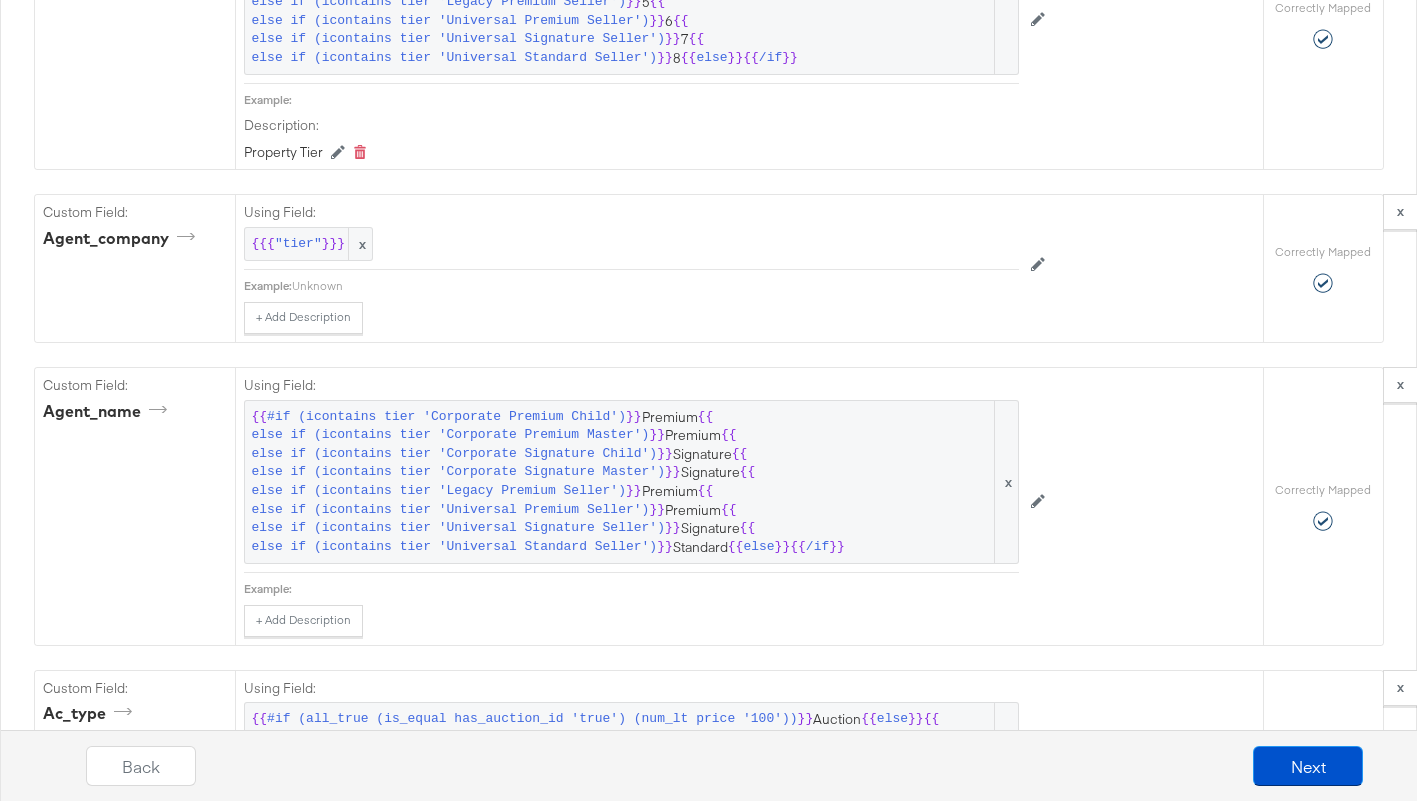 scroll, scrollTop: 4933, scrollLeft: 0, axis: vertical 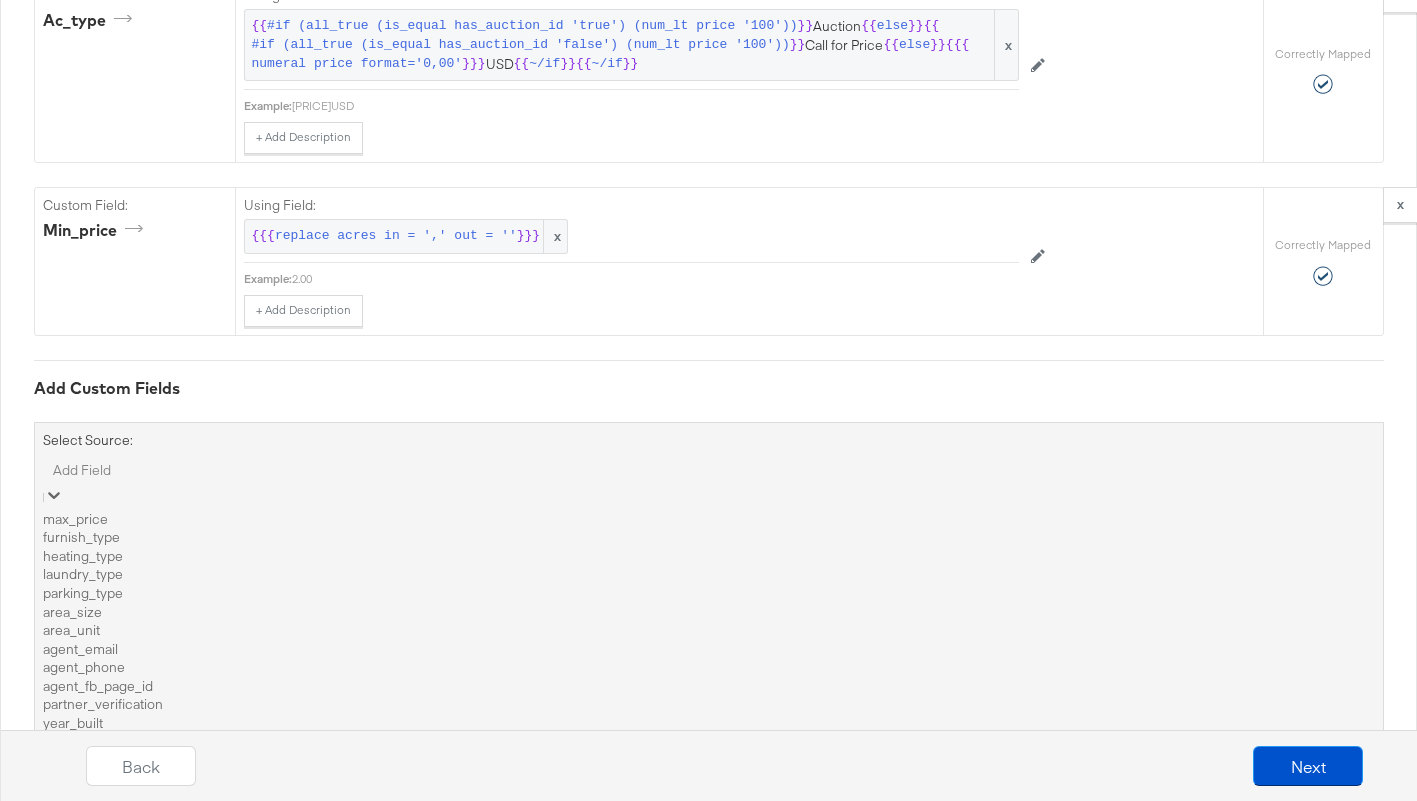 drag, startPoint x: 550, startPoint y: 649, endPoint x: 537, endPoint y: 643, distance: 14.3178215 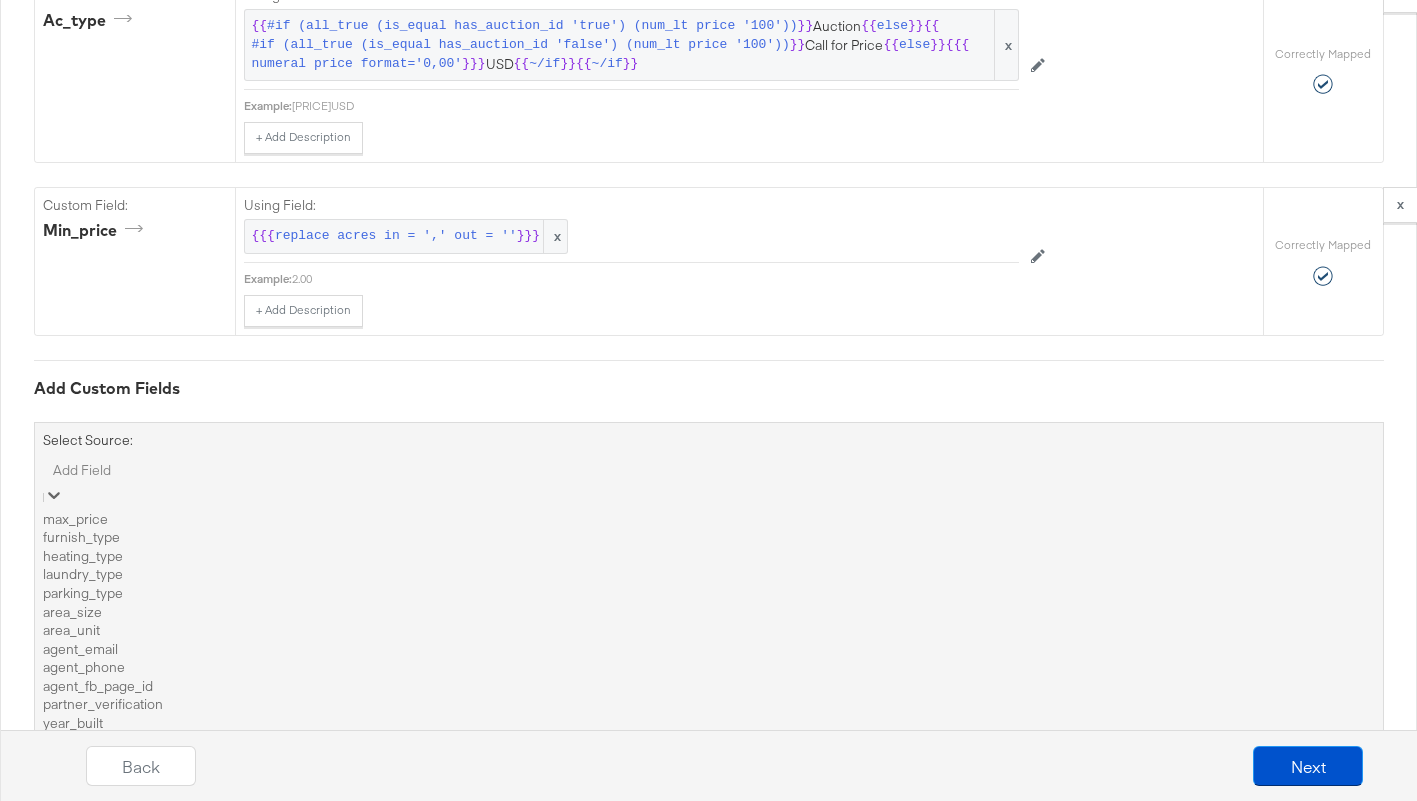 click on "image_2_url" at bounding box center (709, 797) 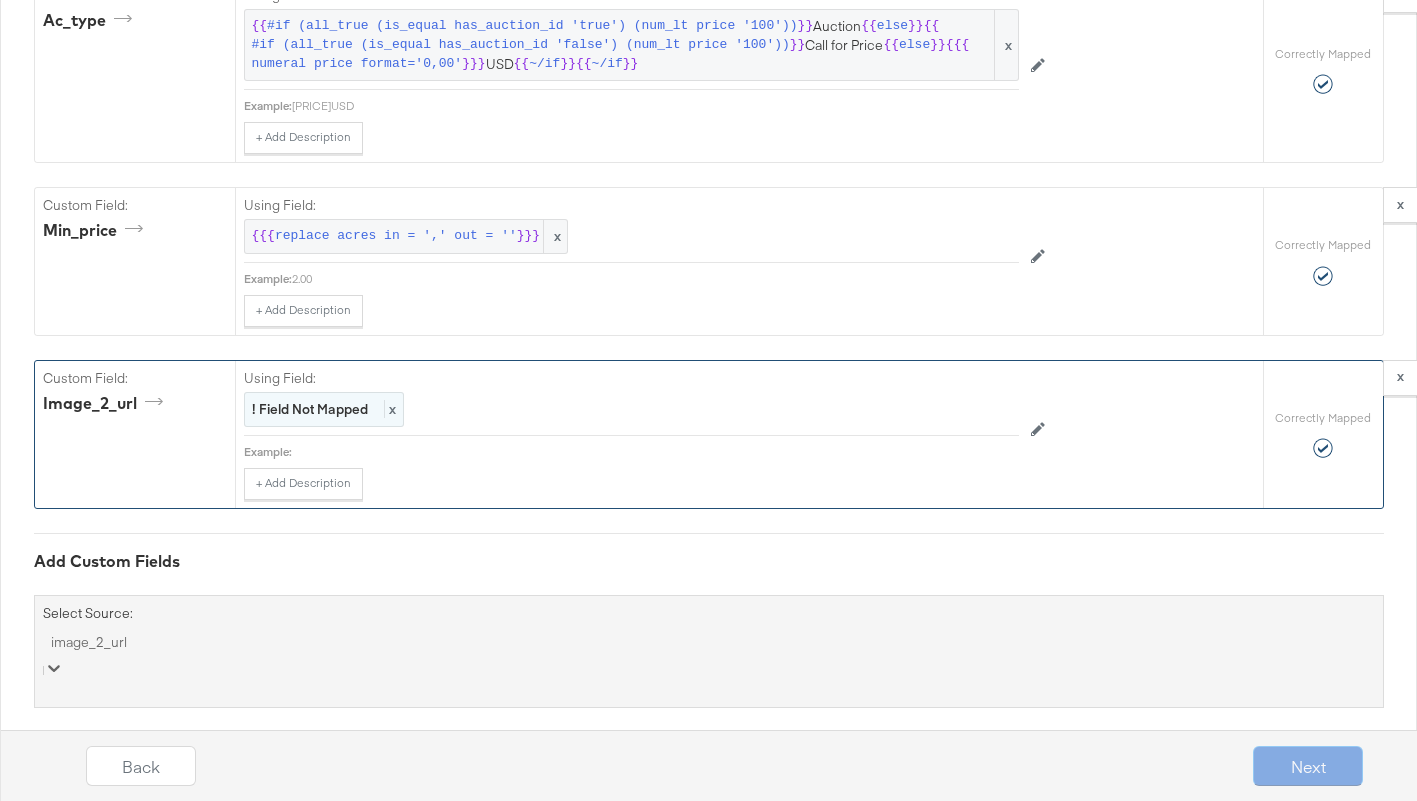 click on "! Field Not Mapped" at bounding box center [310, 409] 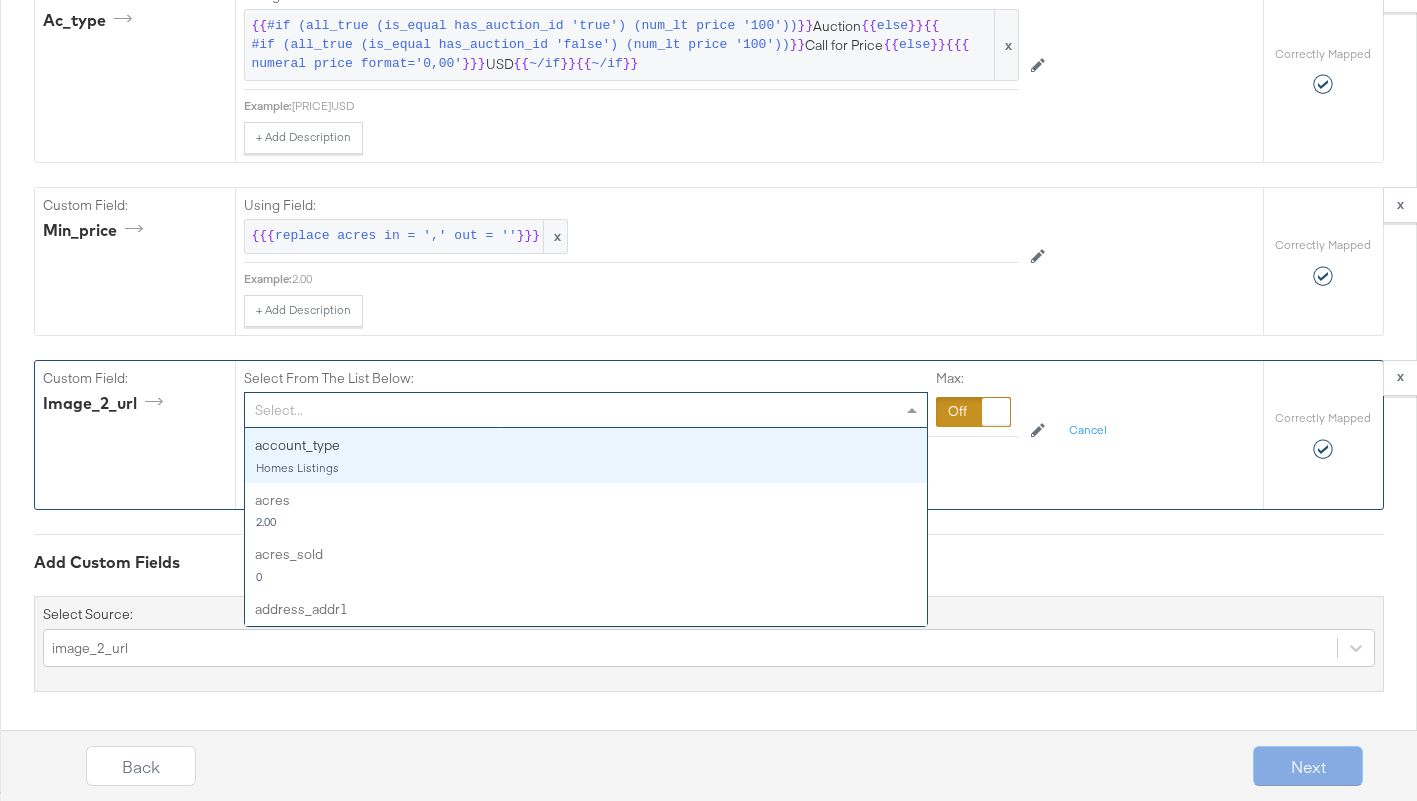 click on "Select..." at bounding box center [586, 410] 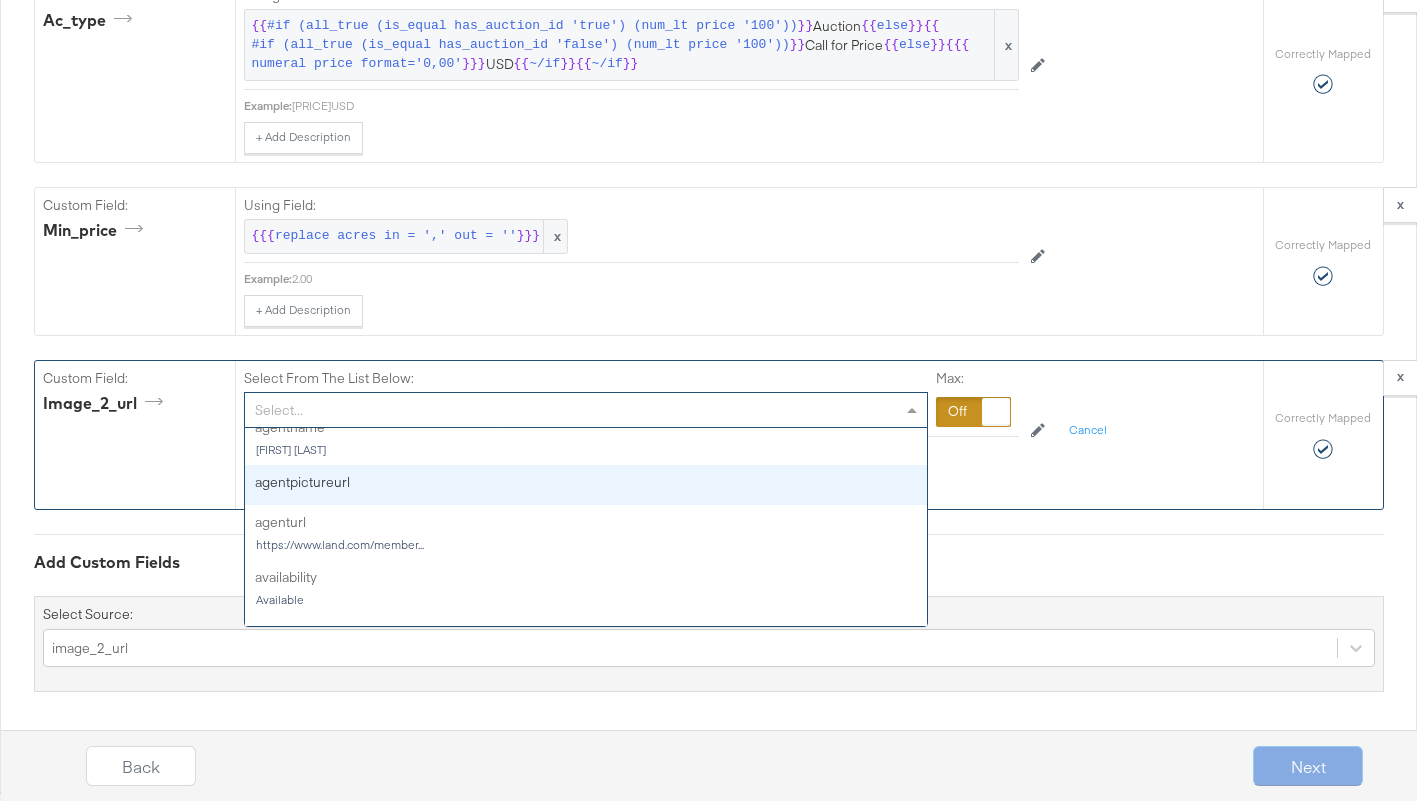 scroll, scrollTop: 512, scrollLeft: 0, axis: vertical 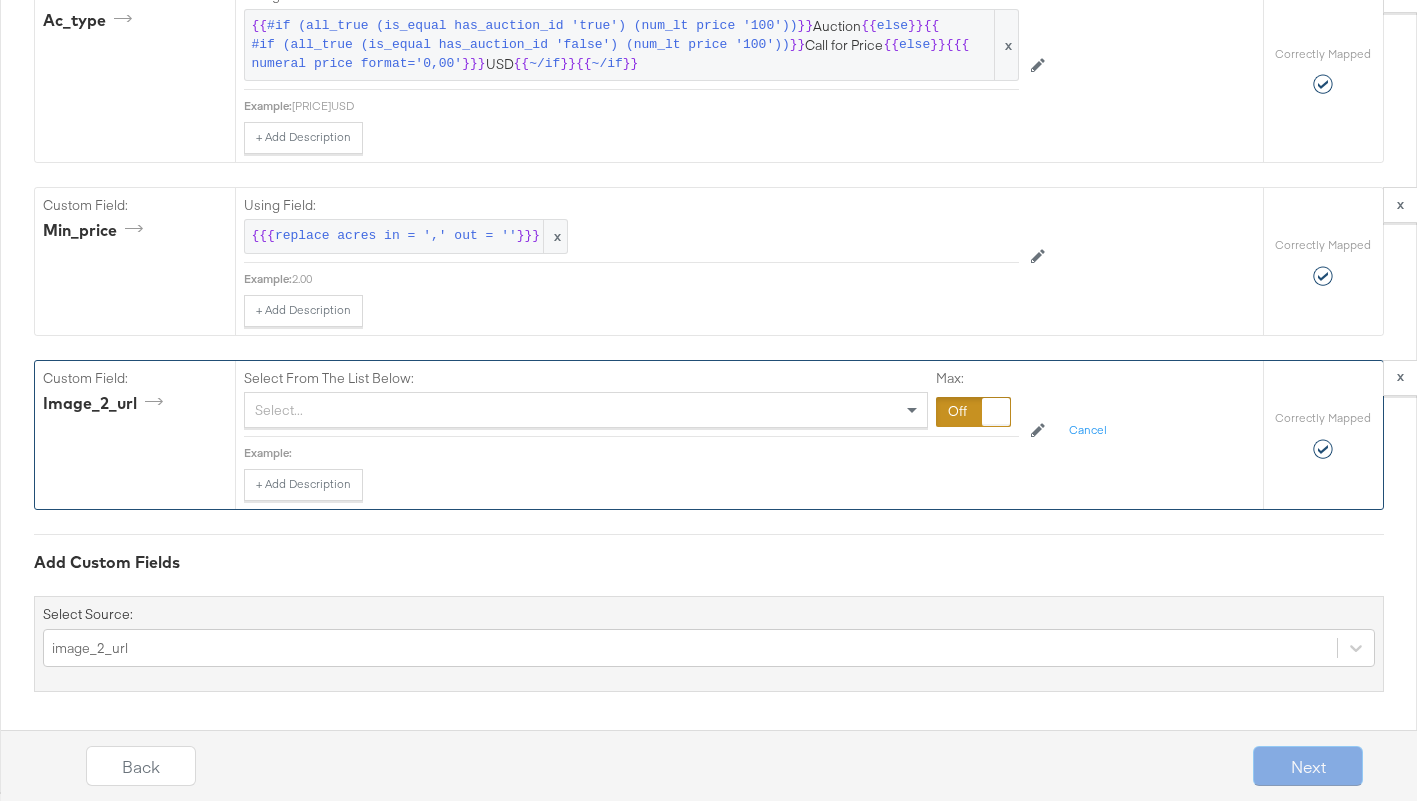 drag, startPoint x: 1008, startPoint y: 550, endPoint x: 615, endPoint y: 484, distance: 398.50345 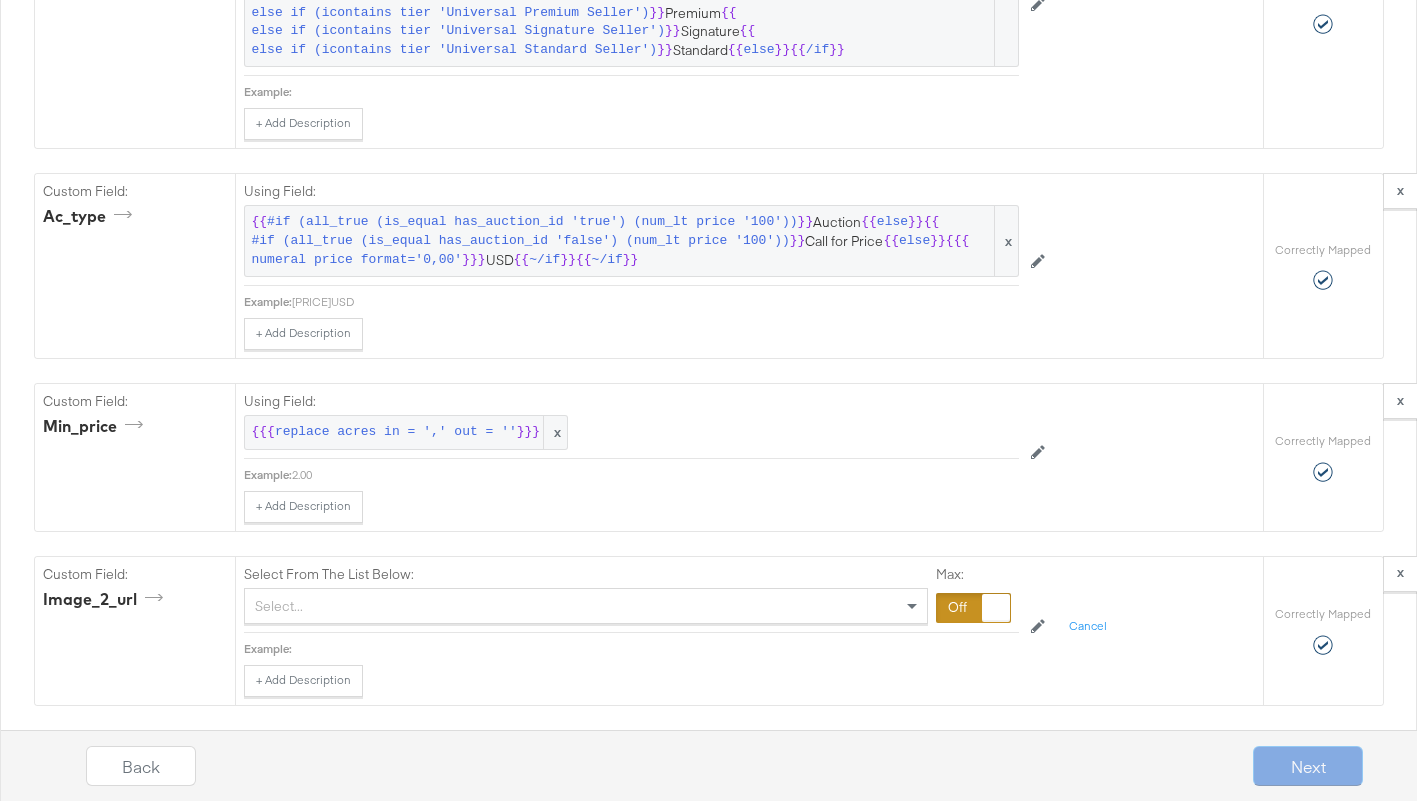 scroll, scrollTop: 5107, scrollLeft: 0, axis: vertical 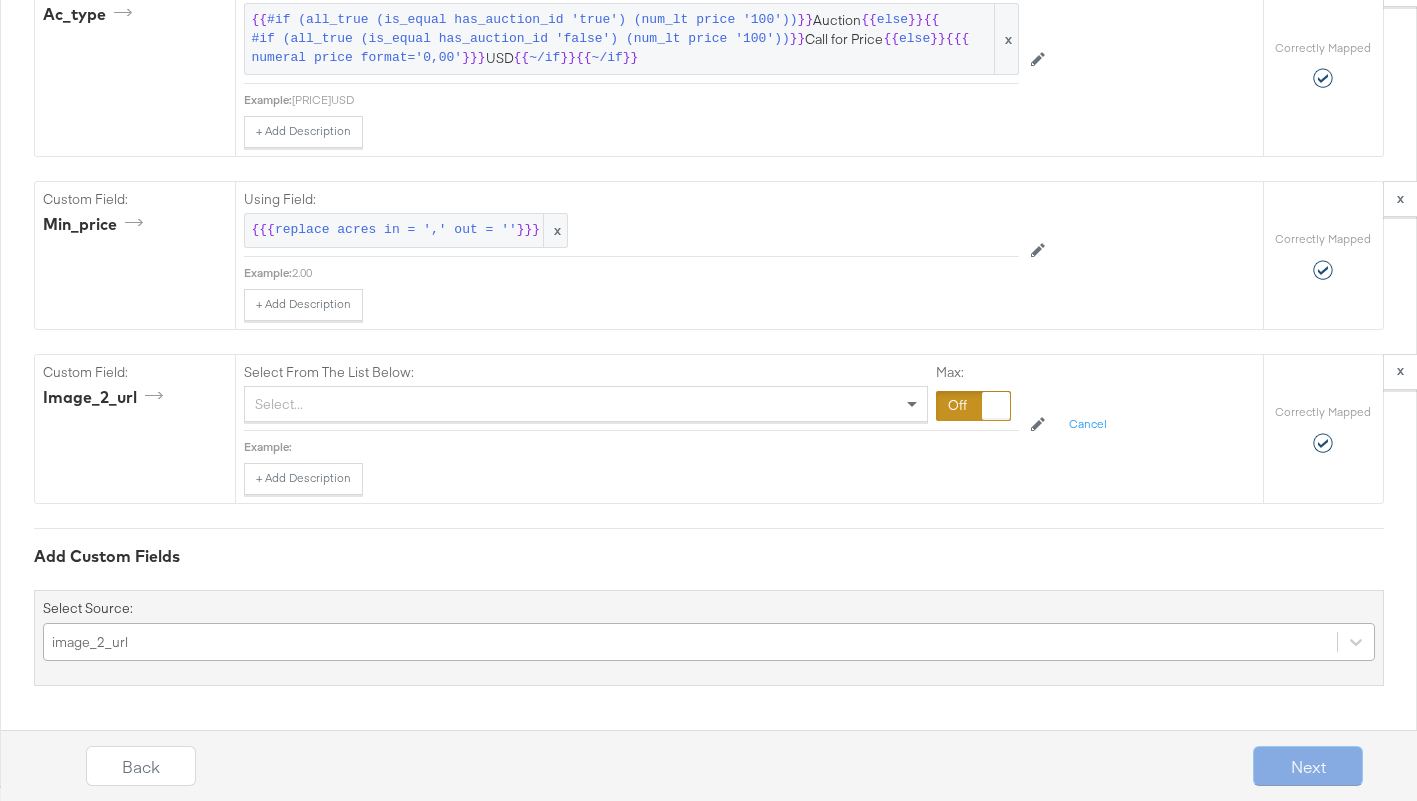 click on "image_2_url" at bounding box center (709, 642) 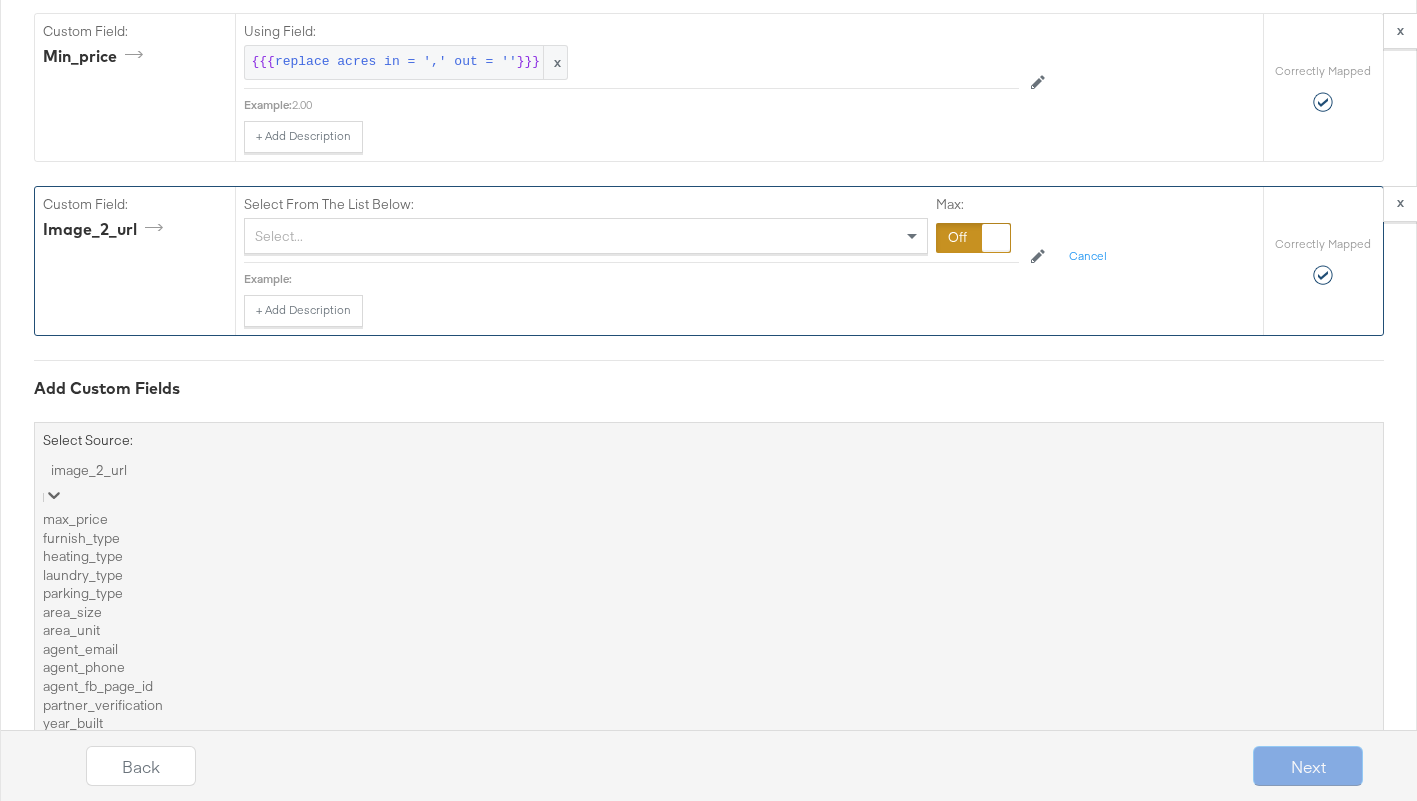 click on "Required Fields Mapping Options  Correctly Mapped  Needs Mapping Required Map:  * id Using Field: {{{ "home_listing_id" }}} x Example:  24300078 + Add Description Add Note Edit Field Correctly Mapped Required Map:  * name Using Field: {{{ "address_addr1" }}} x Example:  2 acres Capshaw Road + Add Description Add Note Edit Field Correctly Mapped Required Map:  * url Using Field: {{{ "propertyurl" }}} x Example:  https://www.land.com/property/1/24300078 + Add Description Add Note Edit Field Correctly Mapped Required Map:  * addr1 Using Field: {{{ "address_addr1" }}} x Example:  2 acres Capshaw Road + Add Description Add Note Edit Field Correctly Mapped Required Map:  * city Using Field: {{{ "address_city" }}} x Example:  Madison + Add Description Add Note Edit Field Correctly Mapped Required Map:  * region Using Field: {{{ "address_region" }}} x Example:  Alabama + Add Description Add Note Edit Field Correctly Mapped Required Map:  * country Using Field: United States x Example:  United States {{{" at bounding box center (709, -1559) 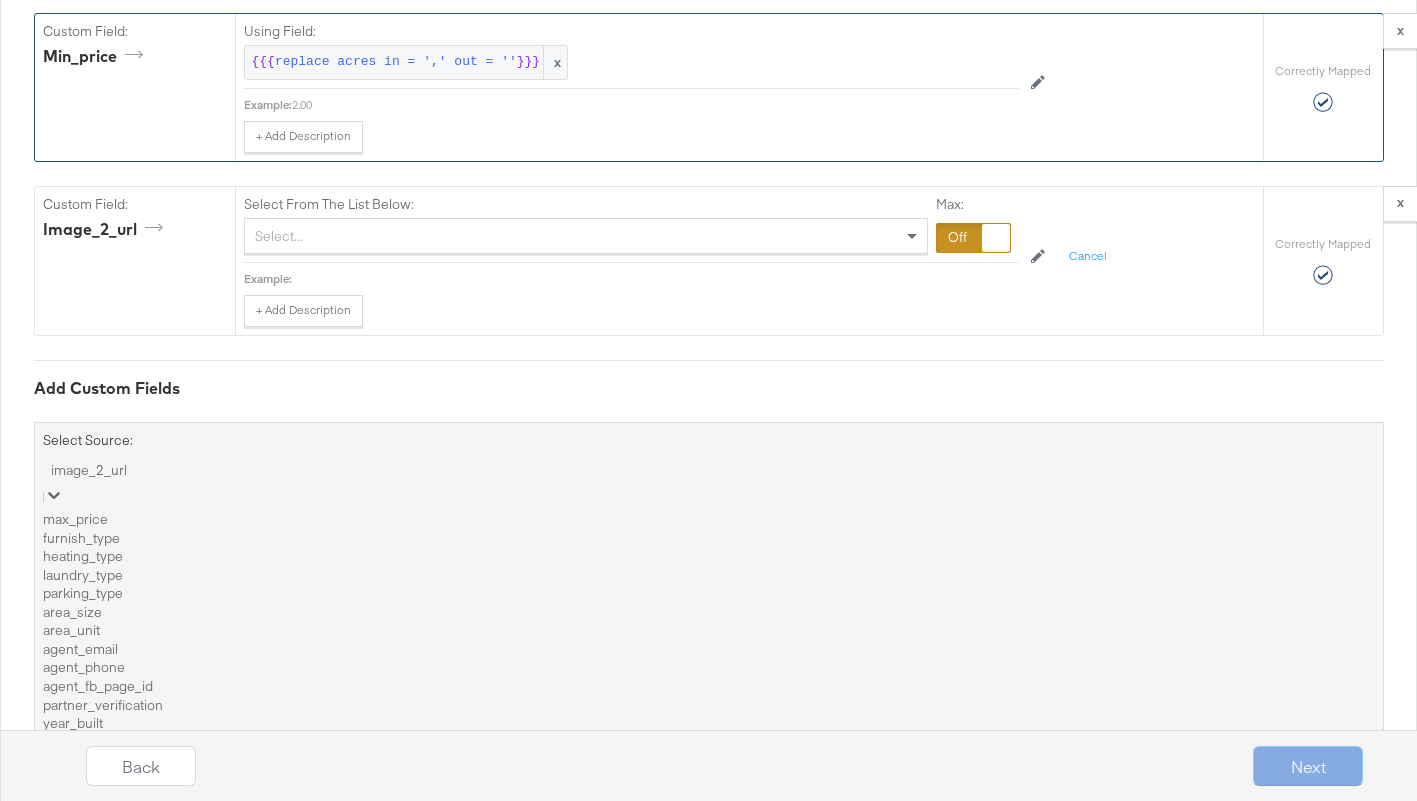 scroll, scrollTop: 5107, scrollLeft: 0, axis: vertical 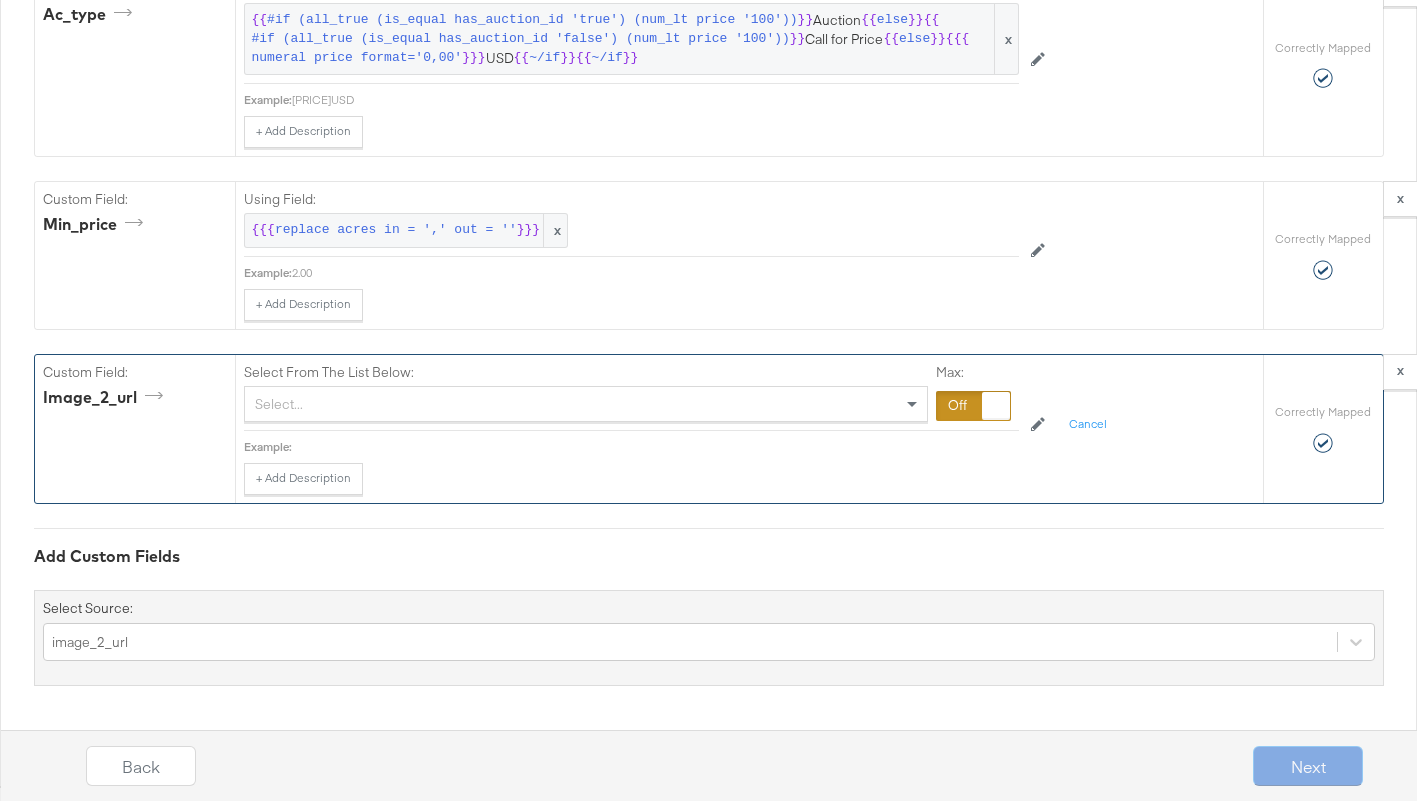 click on "Select..." at bounding box center (586, 404) 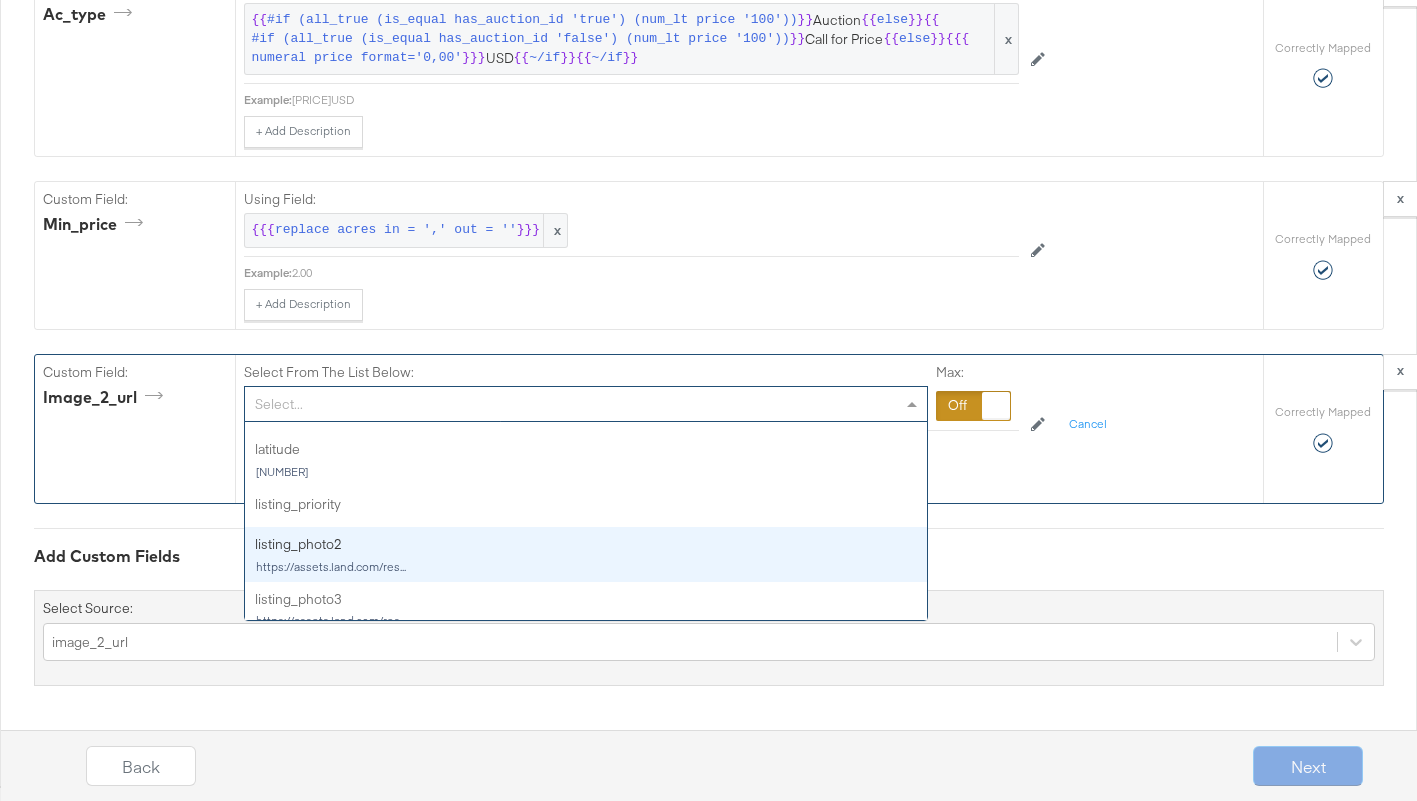 scroll, scrollTop: 1115, scrollLeft: 0, axis: vertical 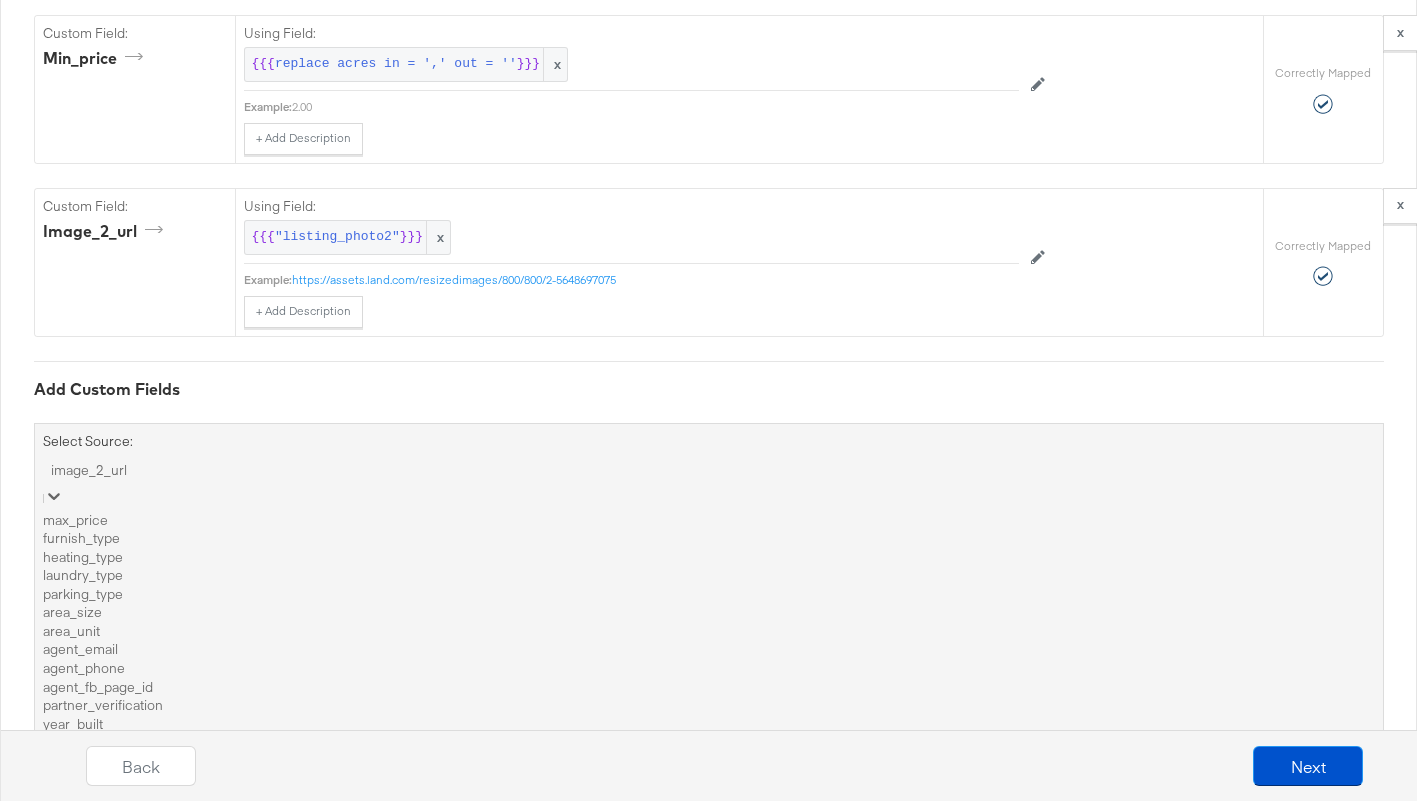click on "option image_2_url, selected. option parking_type focused, 5 of 67. 67 results available. Use Up and Down to choose options, press Enter to select the currently focused option, press Escape to exit the menu, press Tab to select the option and exit the menu. image_2_url max_price furnish_type heating_type laundry_type parking_type area_size area_unit agent_email agent_phone agent_fb_page_id partner_verification year_built pet_policy image_0_tags image_1_tags image_2_tags image_3_url image_3_tags image_4_url image_4_tags image_5_url image_5_tags image_6_url image_6_tags image_7_url image_7_tags image_8_url image_8_tags image_9_url image_9_tags image_10_url image_10_tags image_11_url image_11_tags image_12_url image_12_tags image_13_url image_13_tags image_14_url image_14_tags image_15_url image_15_tags image_16_url image_16_tags image_17_url image_17_tags image_18_url image_18_tags image_19_url image_19_tags ios_url ios_app_store_id ios_app_name iphone_url iphone_app_store_id iphone_app_name ipad_url" at bounding box center [709, 1104] 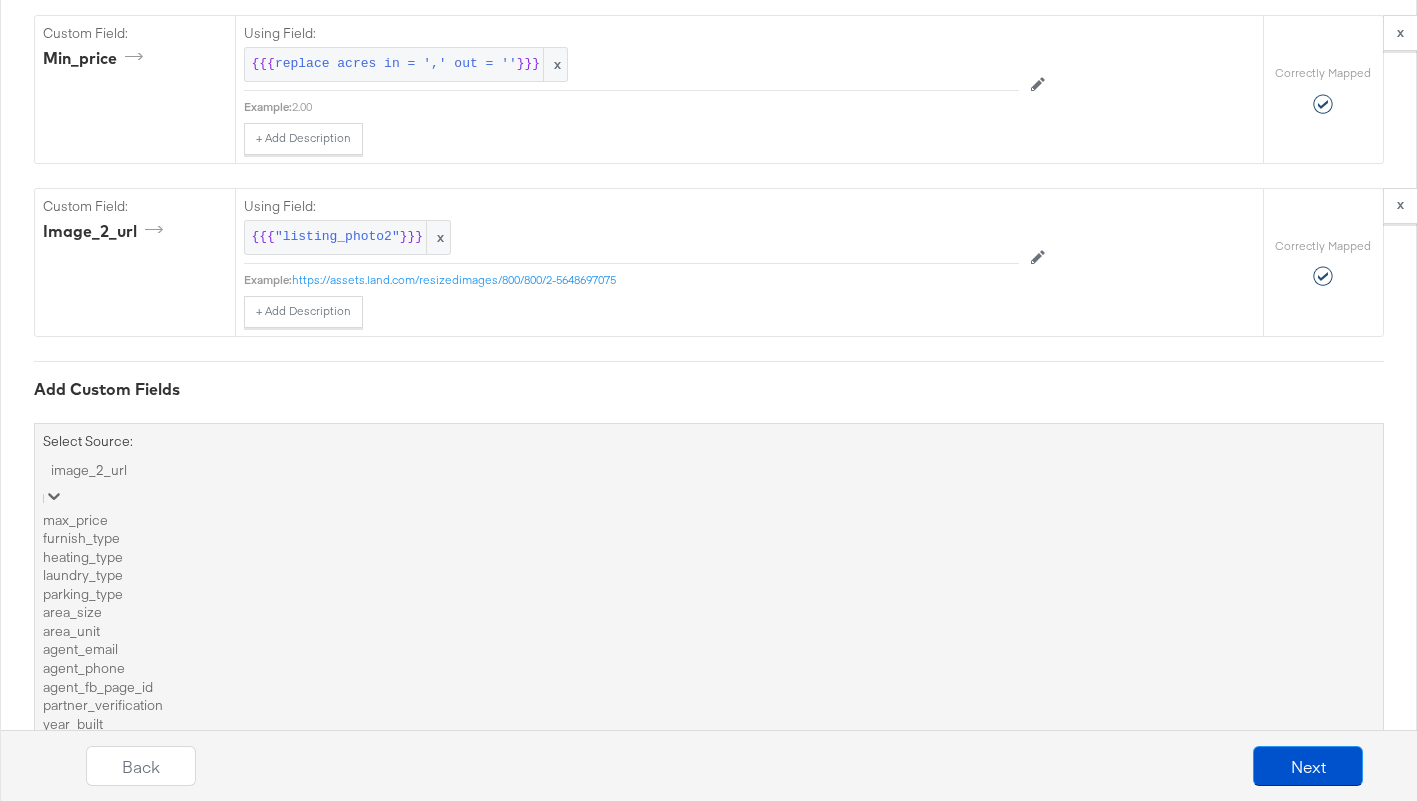 scroll, scrollTop: 537, scrollLeft: 0, axis: vertical 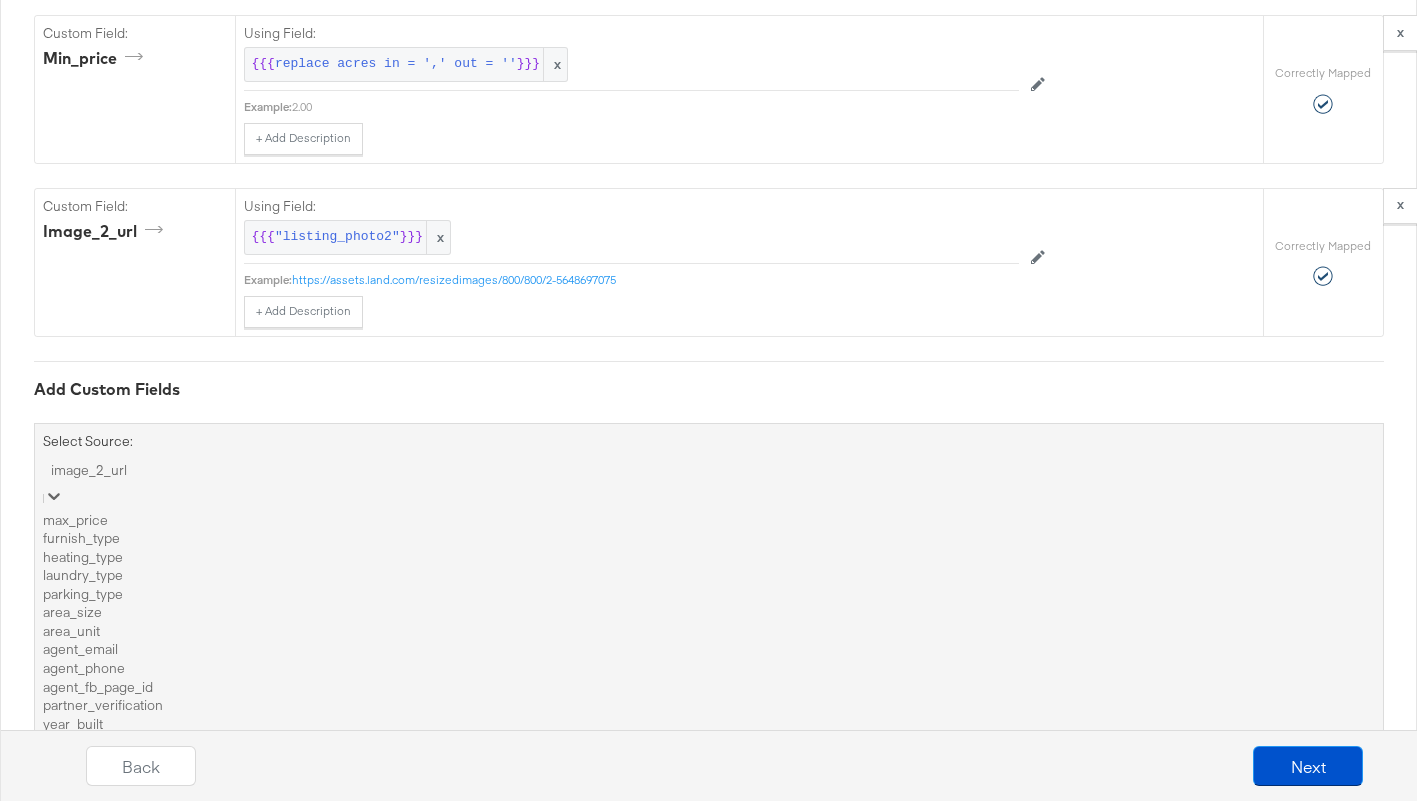 click on "image_3_url" at bounding box center (709, 817) 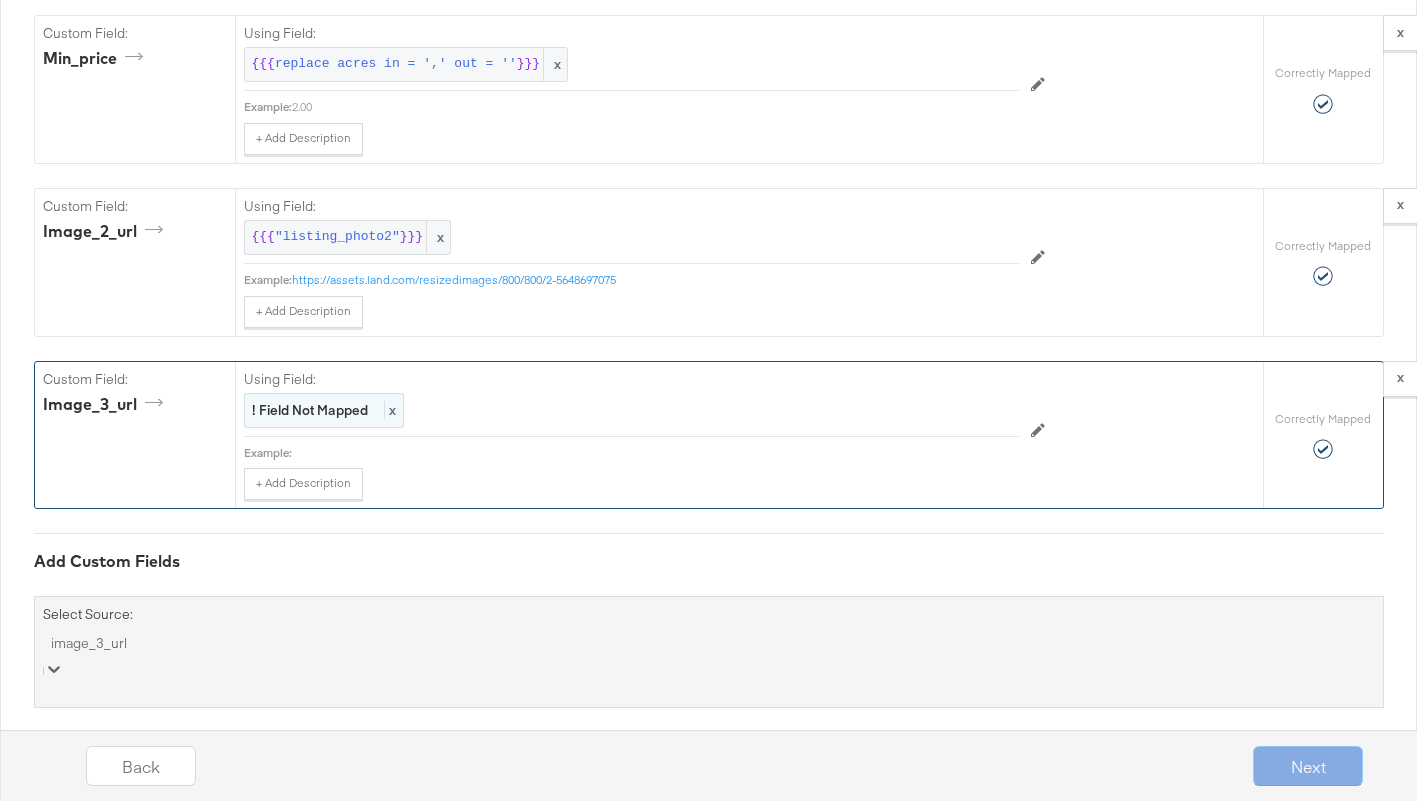 click on "! Field Not Mapped x" at bounding box center (324, 410) 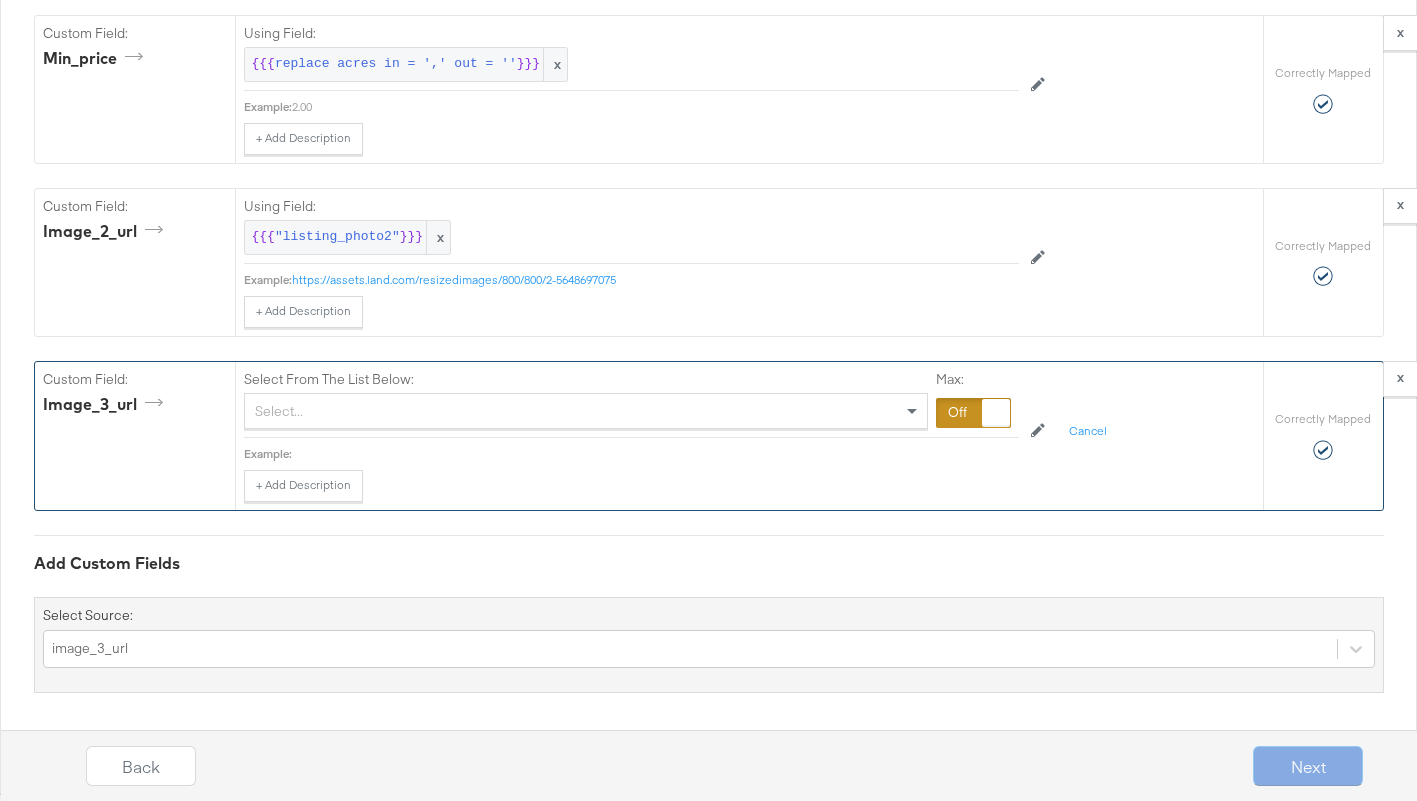click on "Select..." at bounding box center (586, 411) 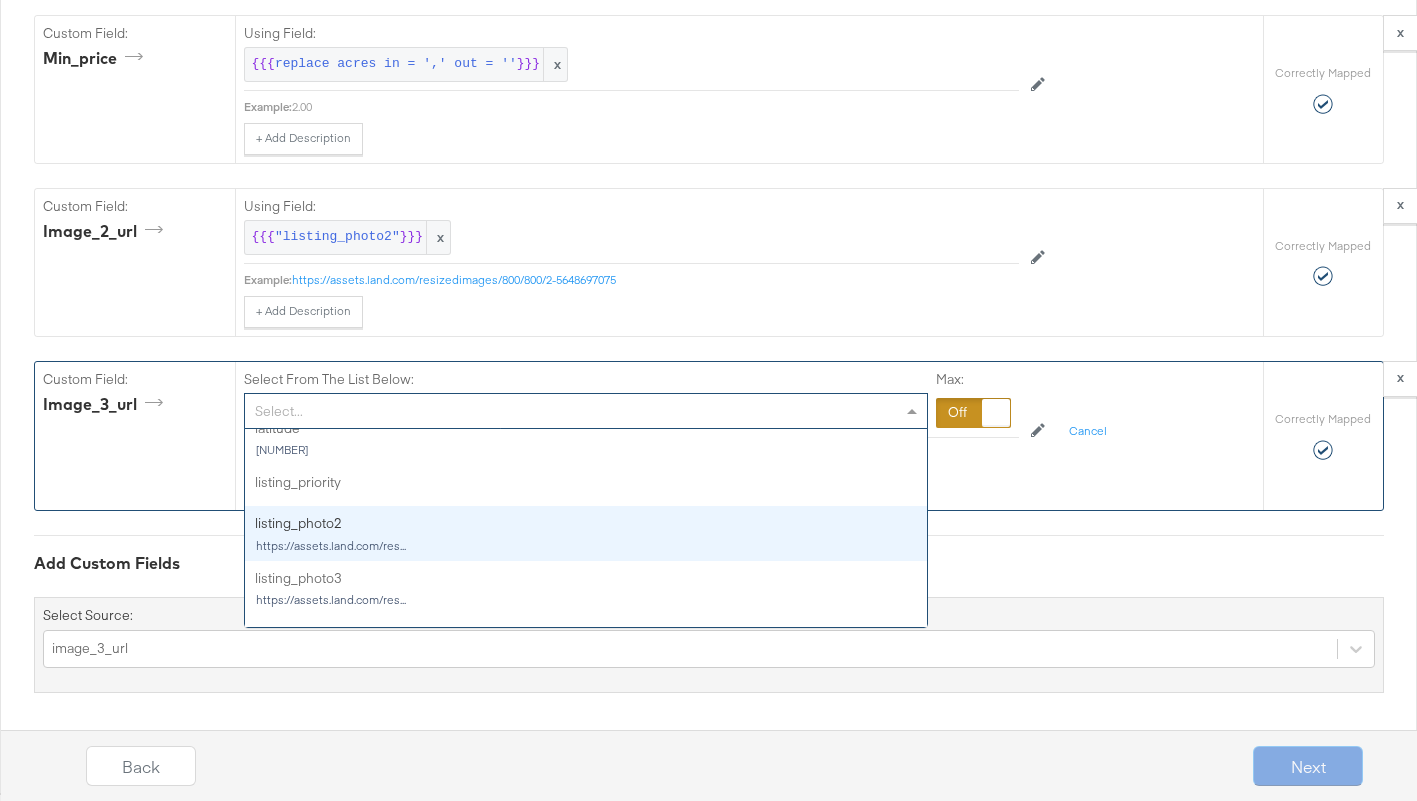 scroll, scrollTop: 1158, scrollLeft: 0, axis: vertical 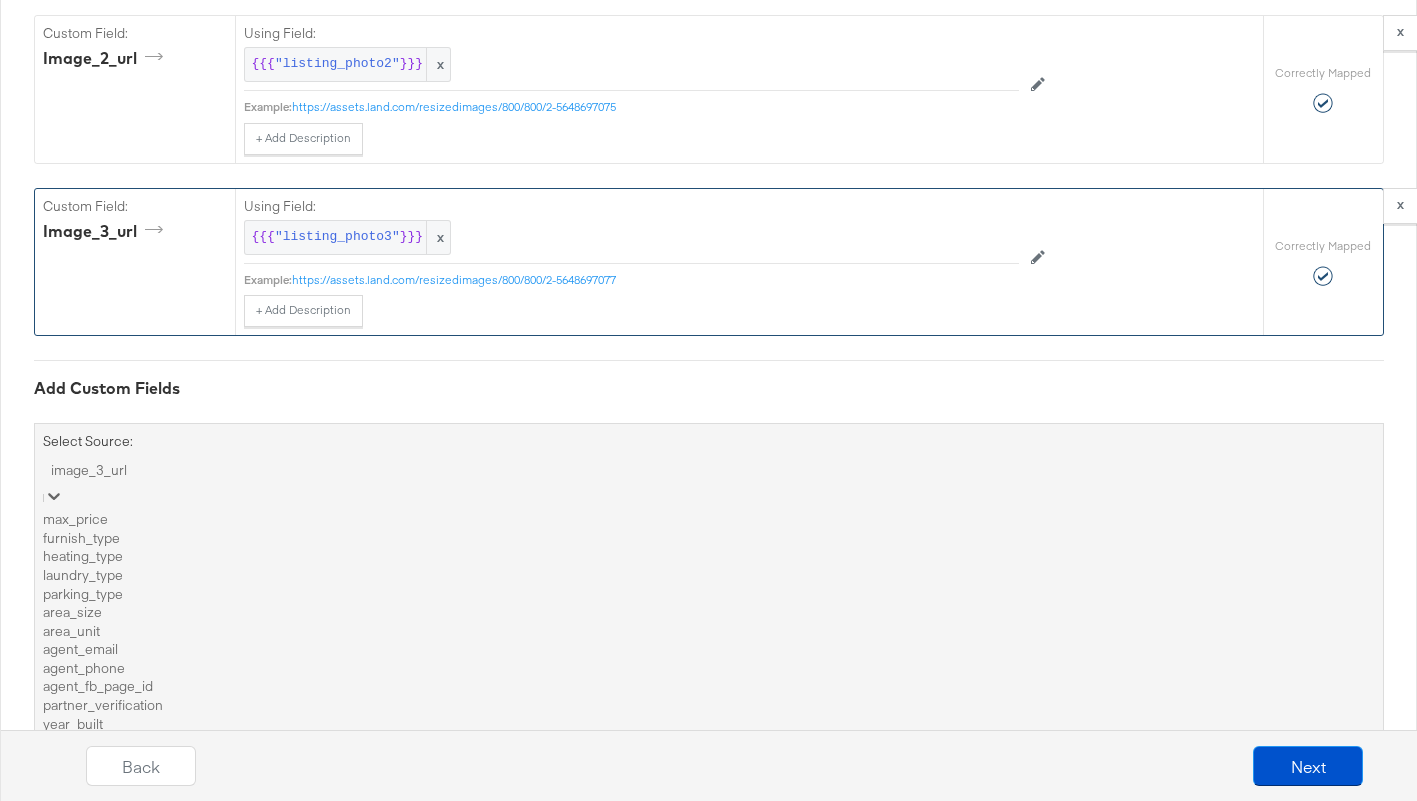 click on "option image_3_url, selected. option parking_type focused, 5 of 66. 66 results available. Use Up and Down to choose options, press Enter to select the currently focused option, press Escape to exit the menu, press Tab to select the option and exit the menu. image_3_url max_price furnish_type heating_type laundry_type parking_type area_size area_unit agent_email agent_phone agent_fb_page_id partner_verification year_built pet_policy image_0_tags image_1_tags image_2_tags image_3_tags image_4_url image_4_tags image_5_url image_5_tags image_6_url image_6_tags image_7_url image_7_tags image_8_url image_8_tags image_9_url image_9_tags image_10_url image_10_tags image_11_url image_11_tags image_12_url image_12_tags image_13_url image_13_tags image_14_url image_14_tags image_15_url image_15_tags image_16_url image_16_tags image_17_url image_17_tags image_18_url image_18_tags image_19_url image_19_tags ios_url ios_app_store_id ios_app_name iphone_url iphone_app_store_id iphone_app_name ipad_url ipad_app_store_id" at bounding box center (709, 1095) 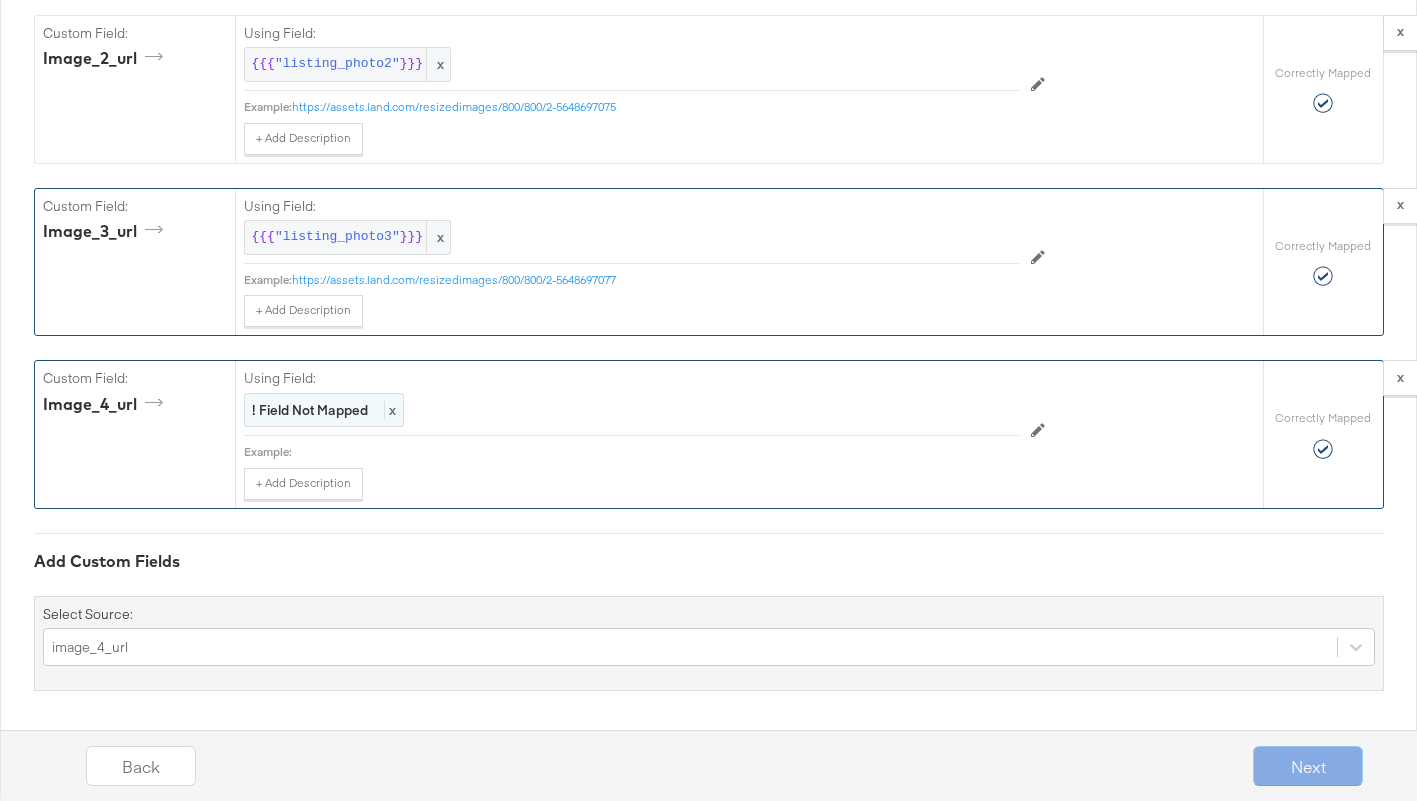 click on "! Field Not Mapped" at bounding box center (310, 410) 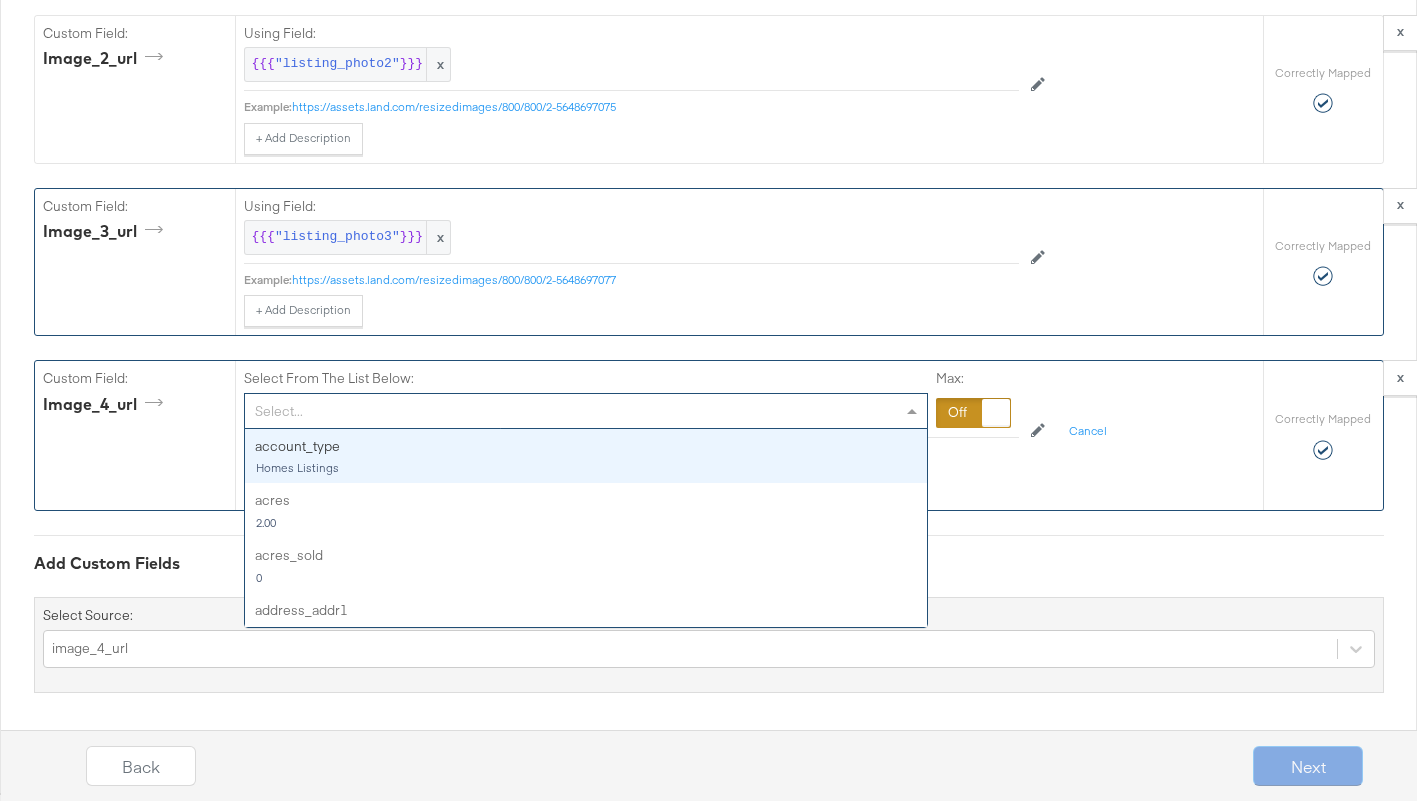 click on "Select..." at bounding box center (586, 411) 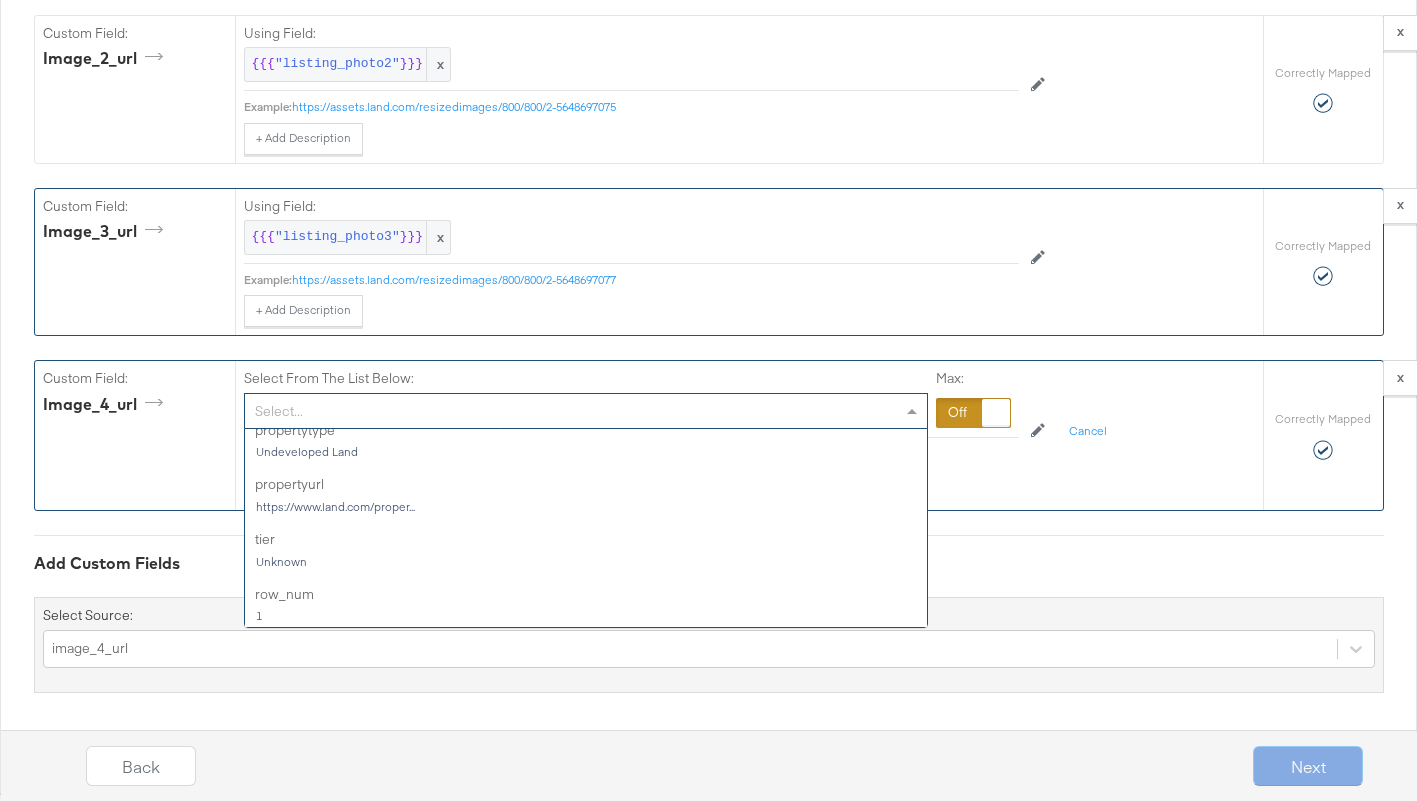 scroll, scrollTop: 1738, scrollLeft: 0, axis: vertical 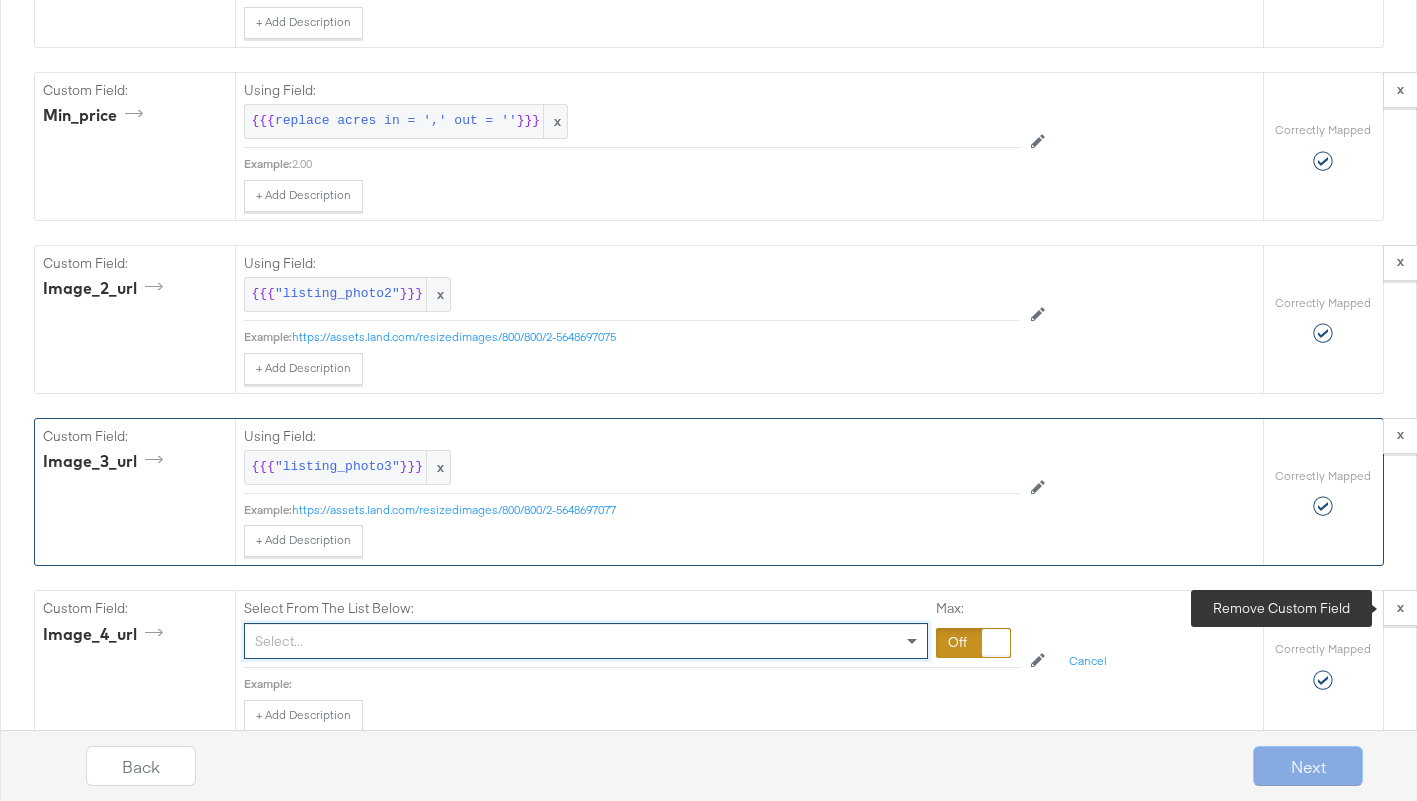 click on "x" at bounding box center [1400, 608] 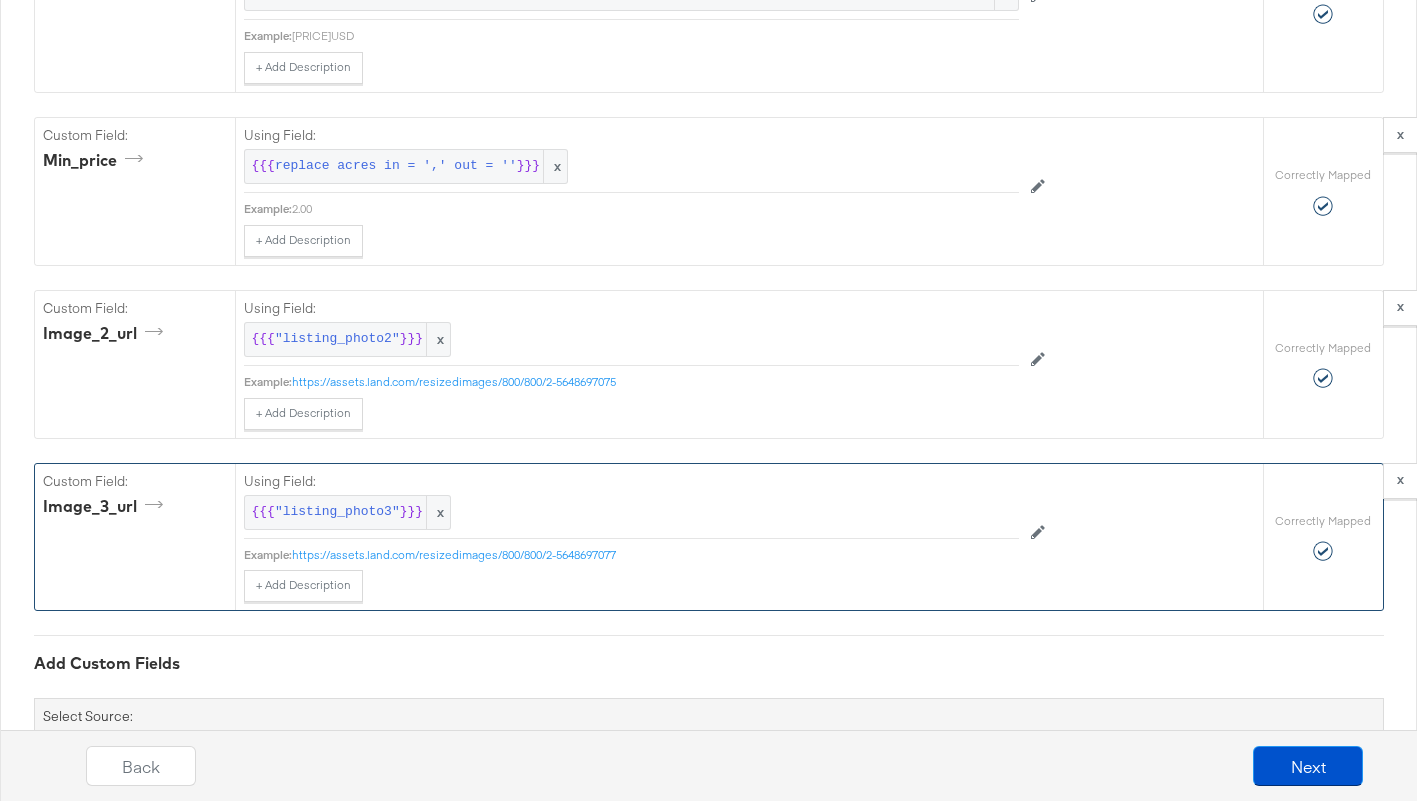 scroll, scrollTop: 5174, scrollLeft: 0, axis: vertical 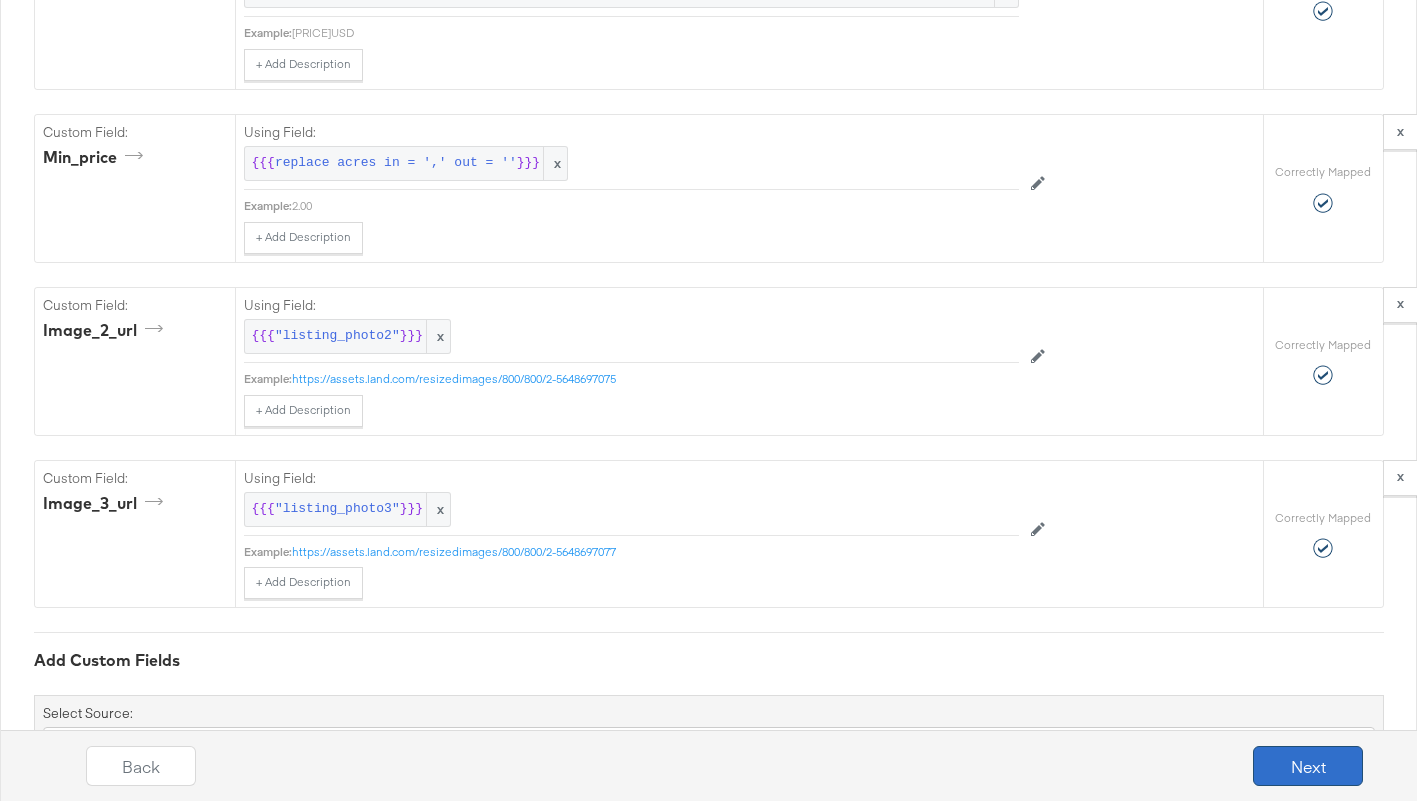 click on "Next" at bounding box center [1308, 766] 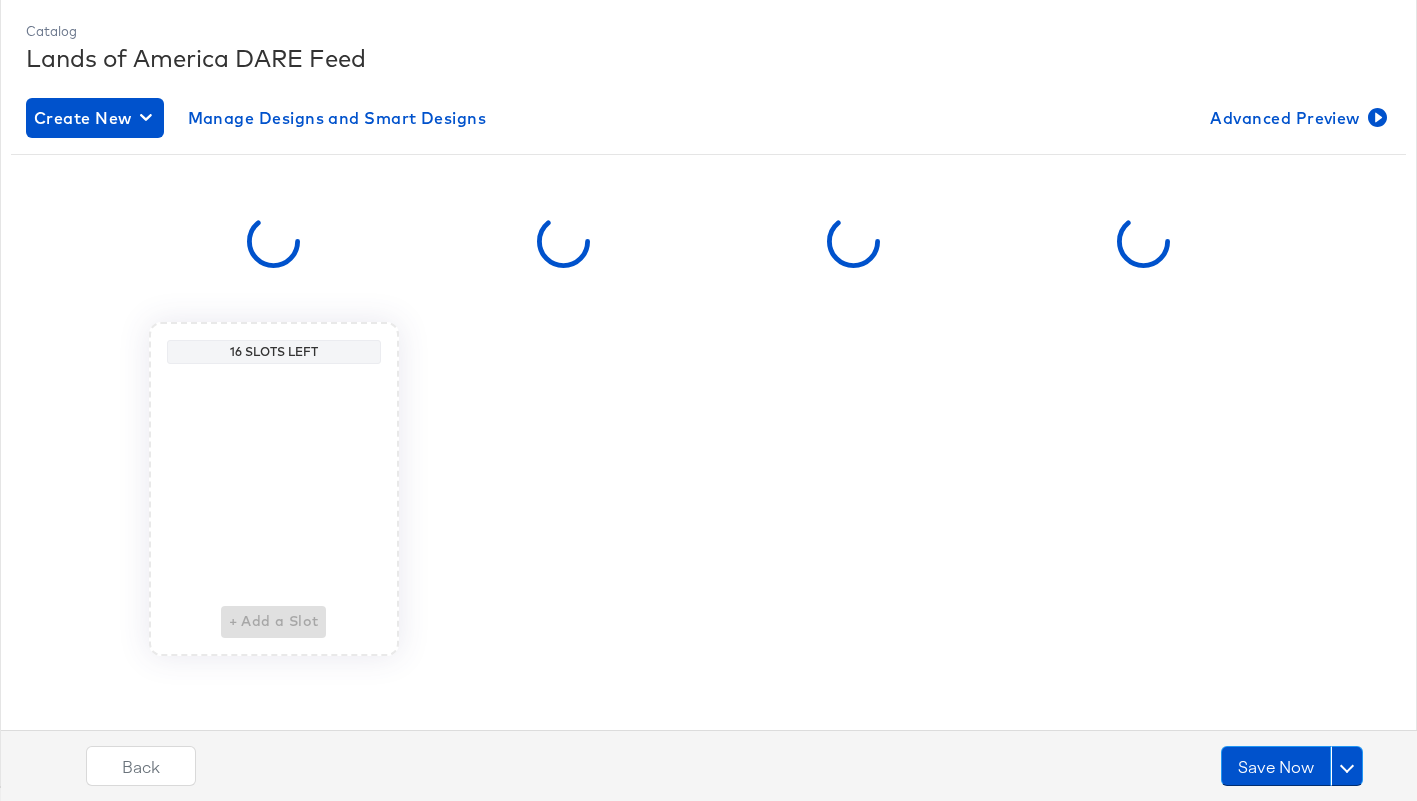 scroll, scrollTop: 0, scrollLeft: 0, axis: both 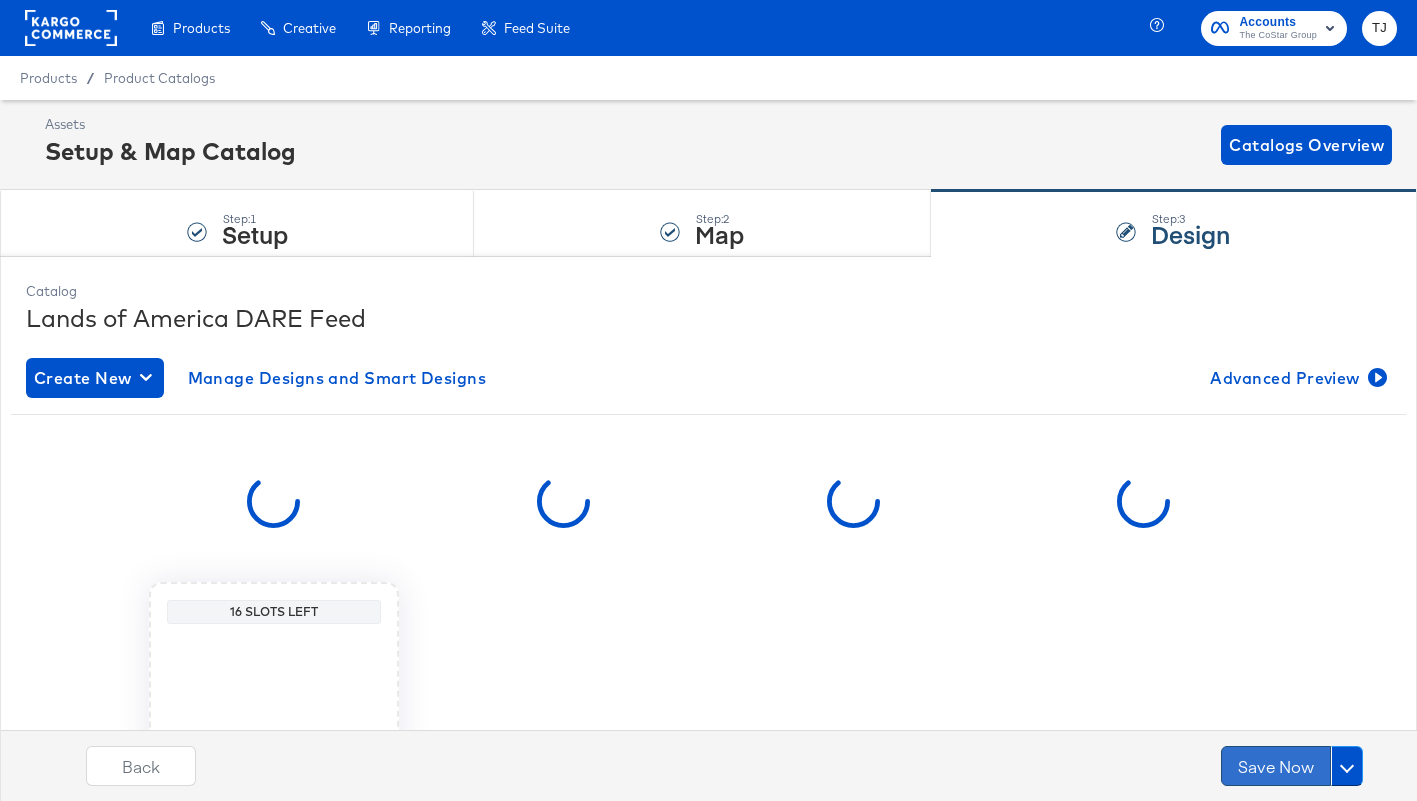 click on "Save Now" at bounding box center (1276, 766) 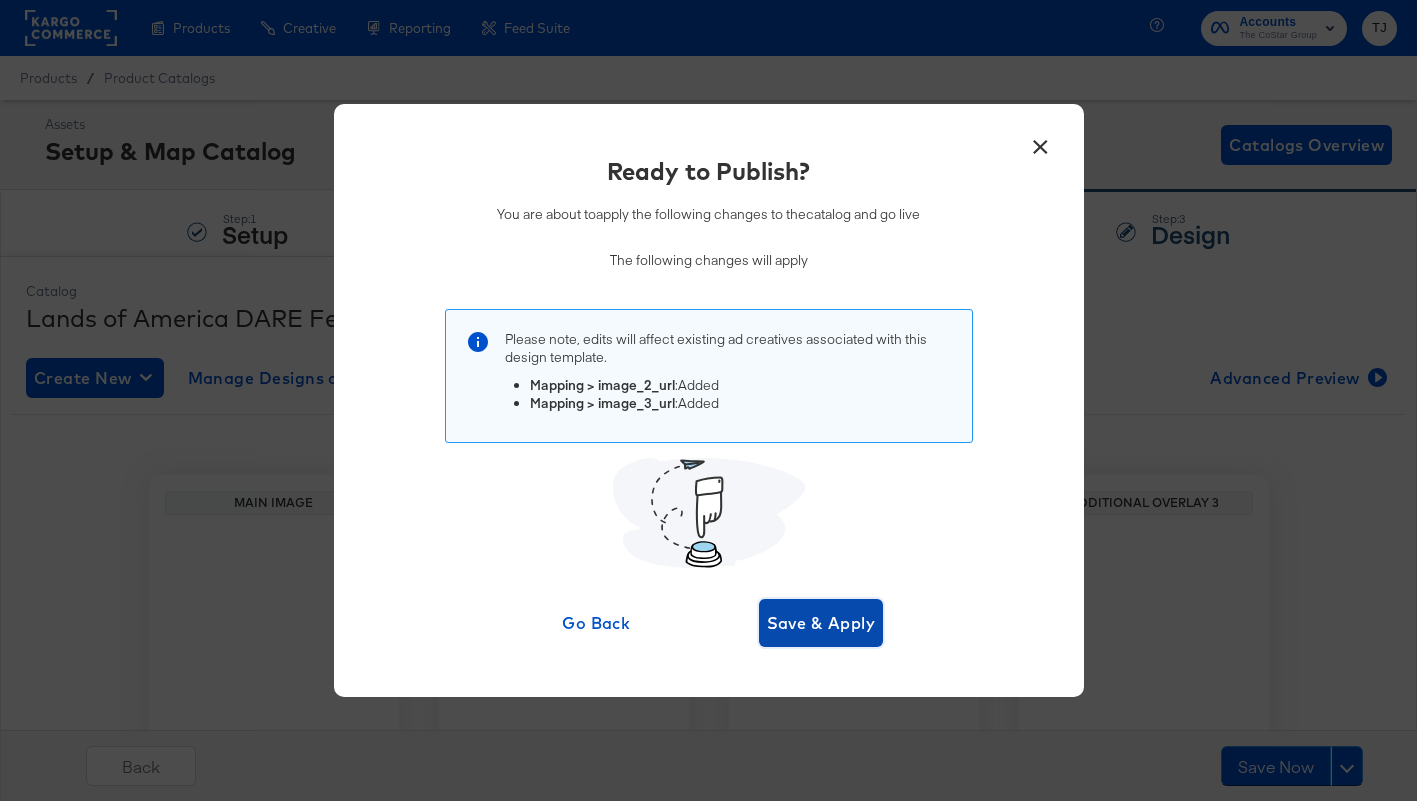 click on "Save & Apply" at bounding box center (821, 623) 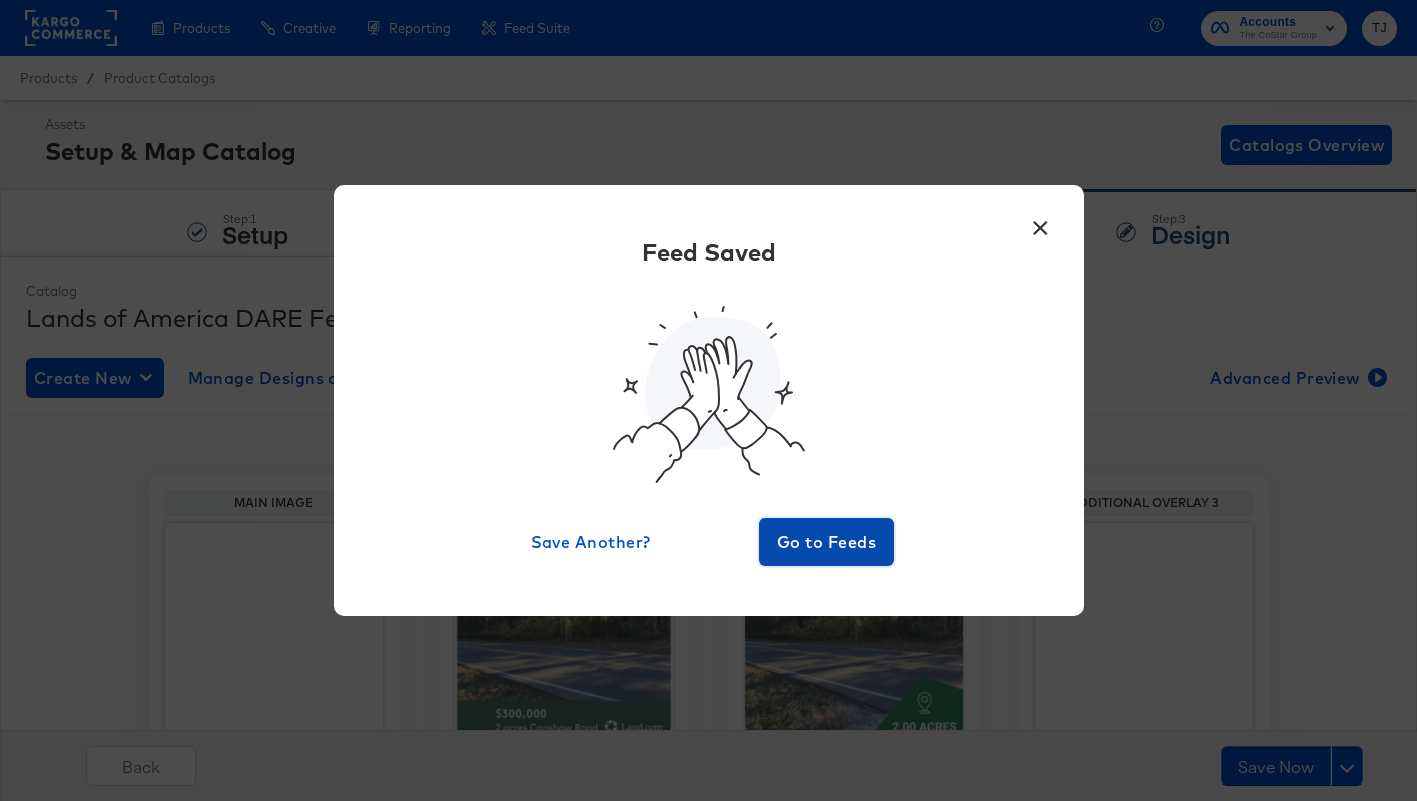 click on "Go to Feeds" at bounding box center [827, 542] 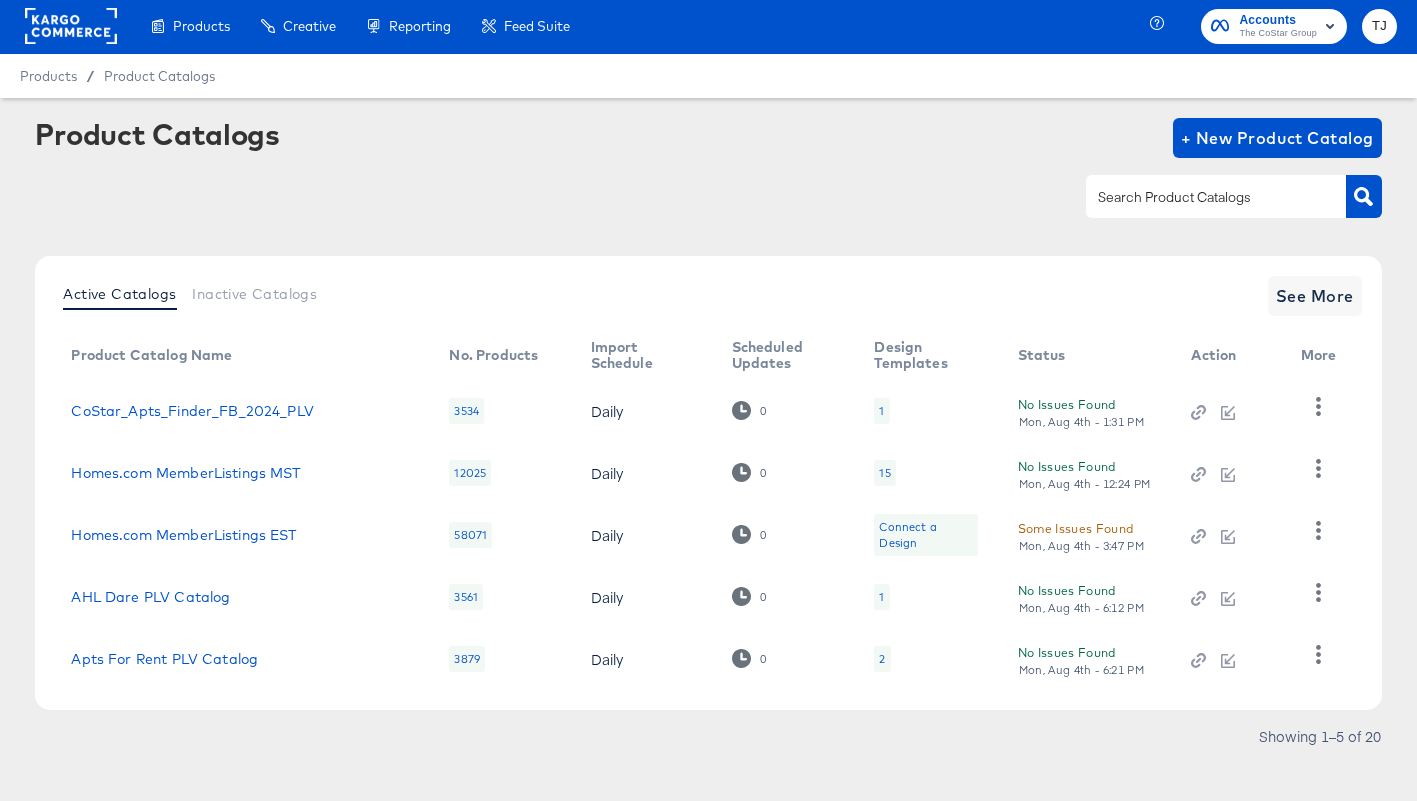 scroll, scrollTop: 4, scrollLeft: 0, axis: vertical 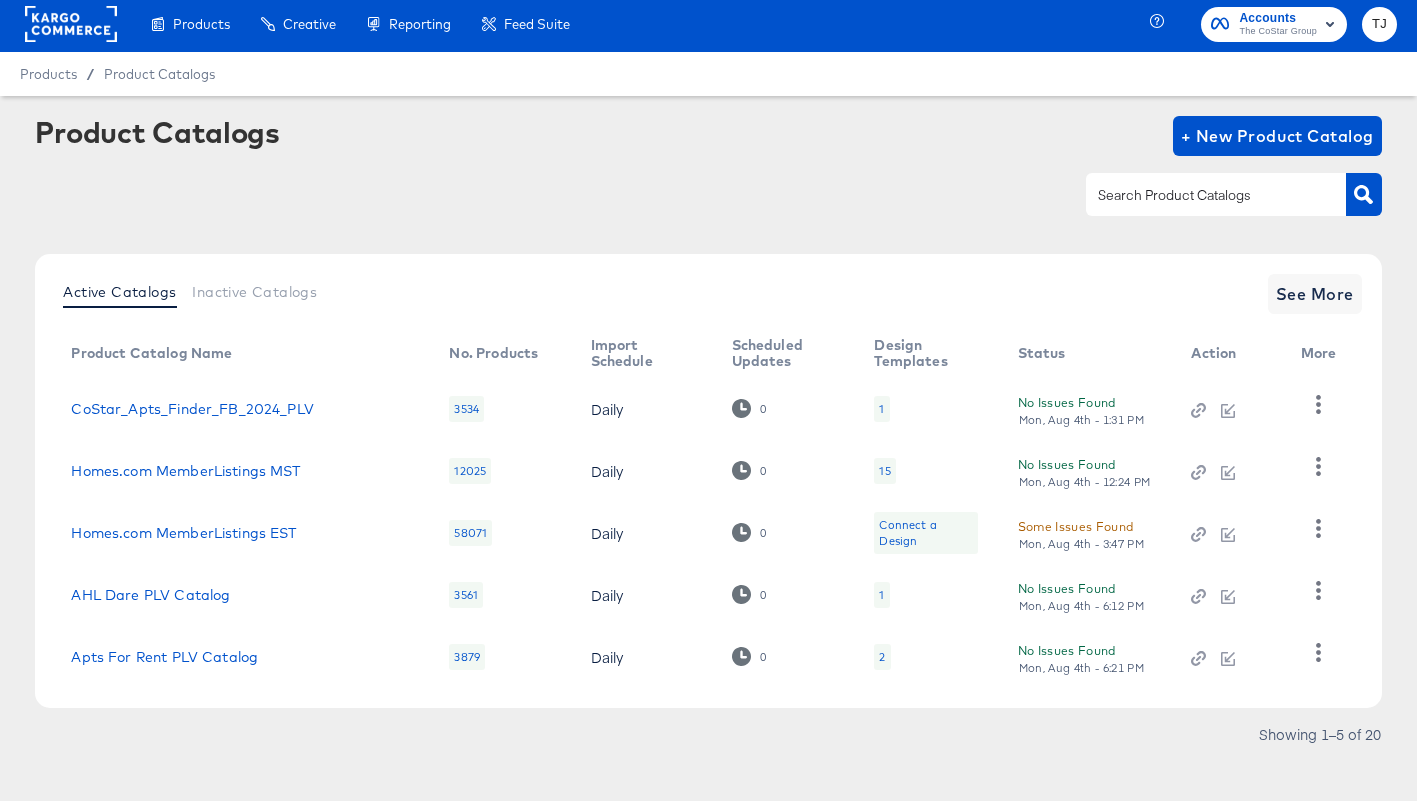 click 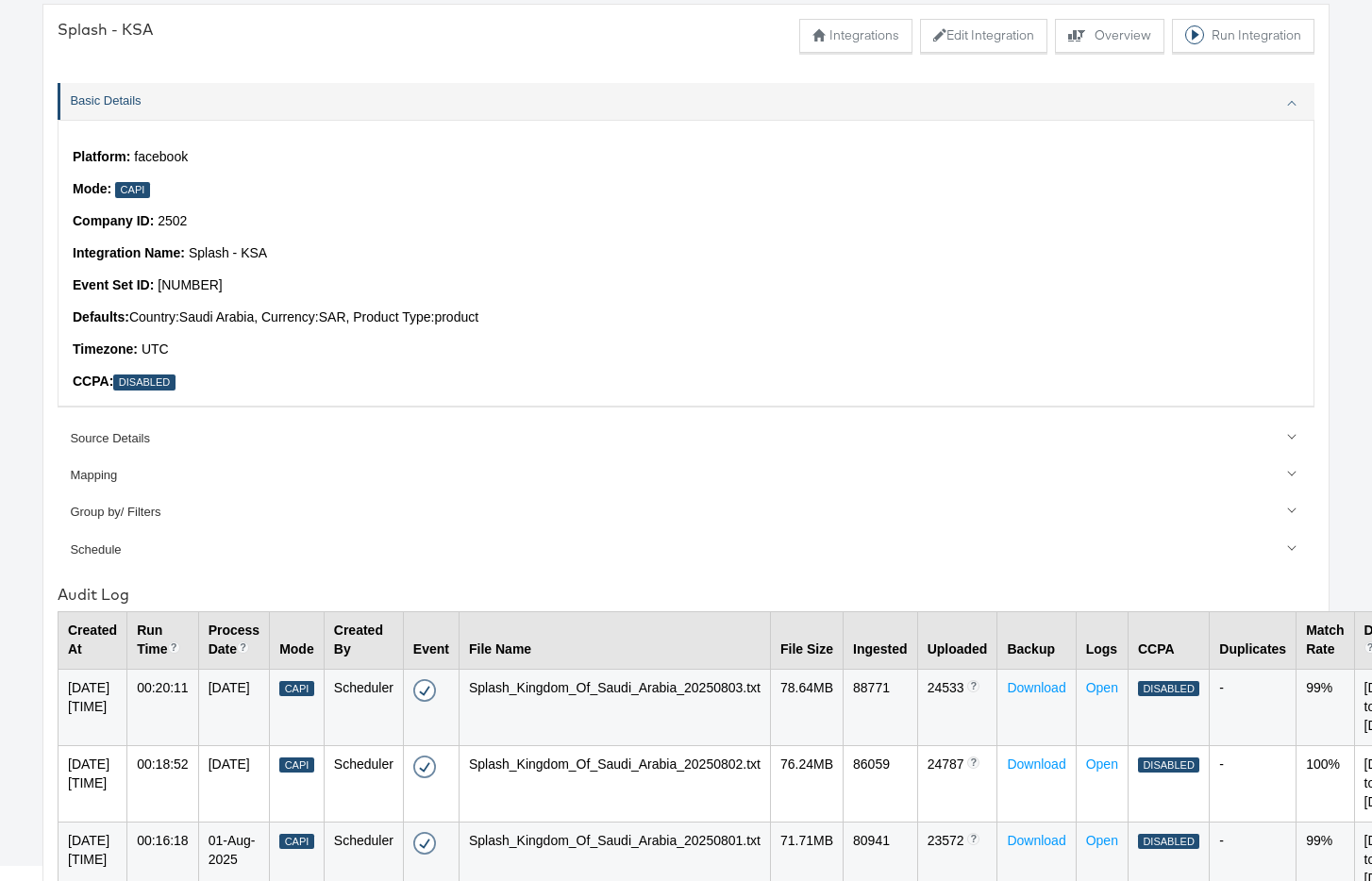 scroll, scrollTop: 0, scrollLeft: 0, axis: both 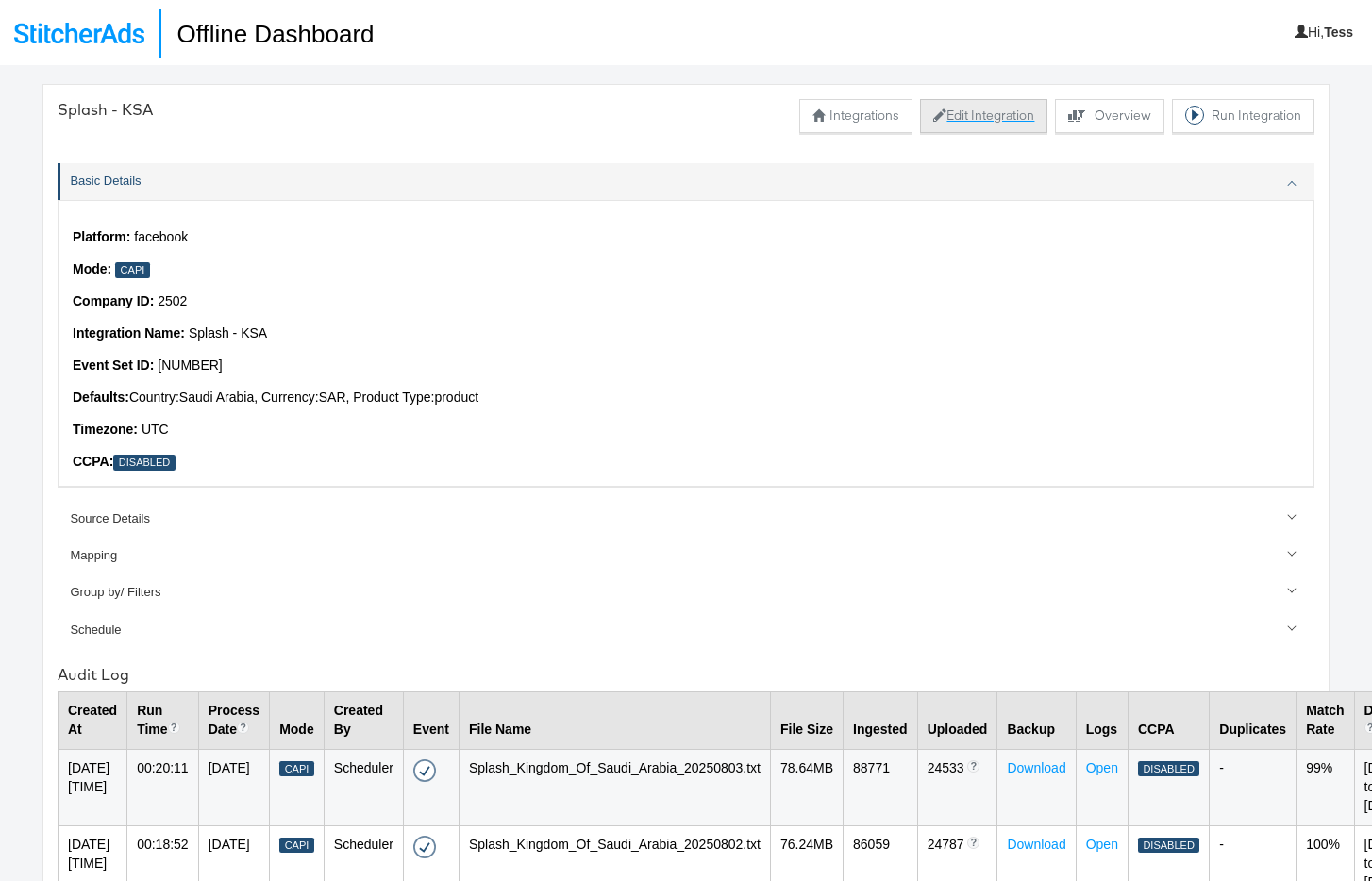 click on "Edit Integration" at bounding box center [983, 116] 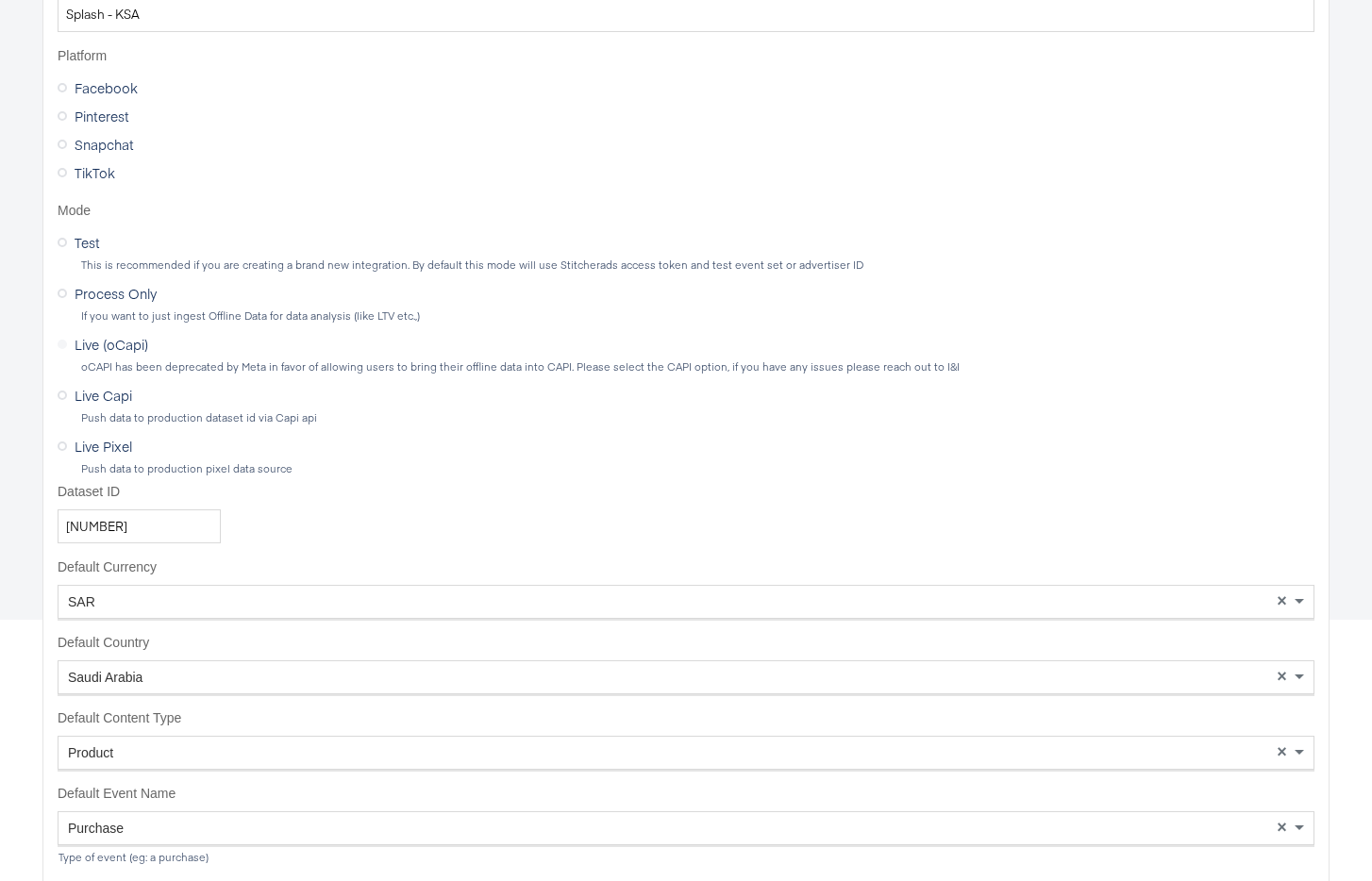 scroll, scrollTop: 335, scrollLeft: 0, axis: vertical 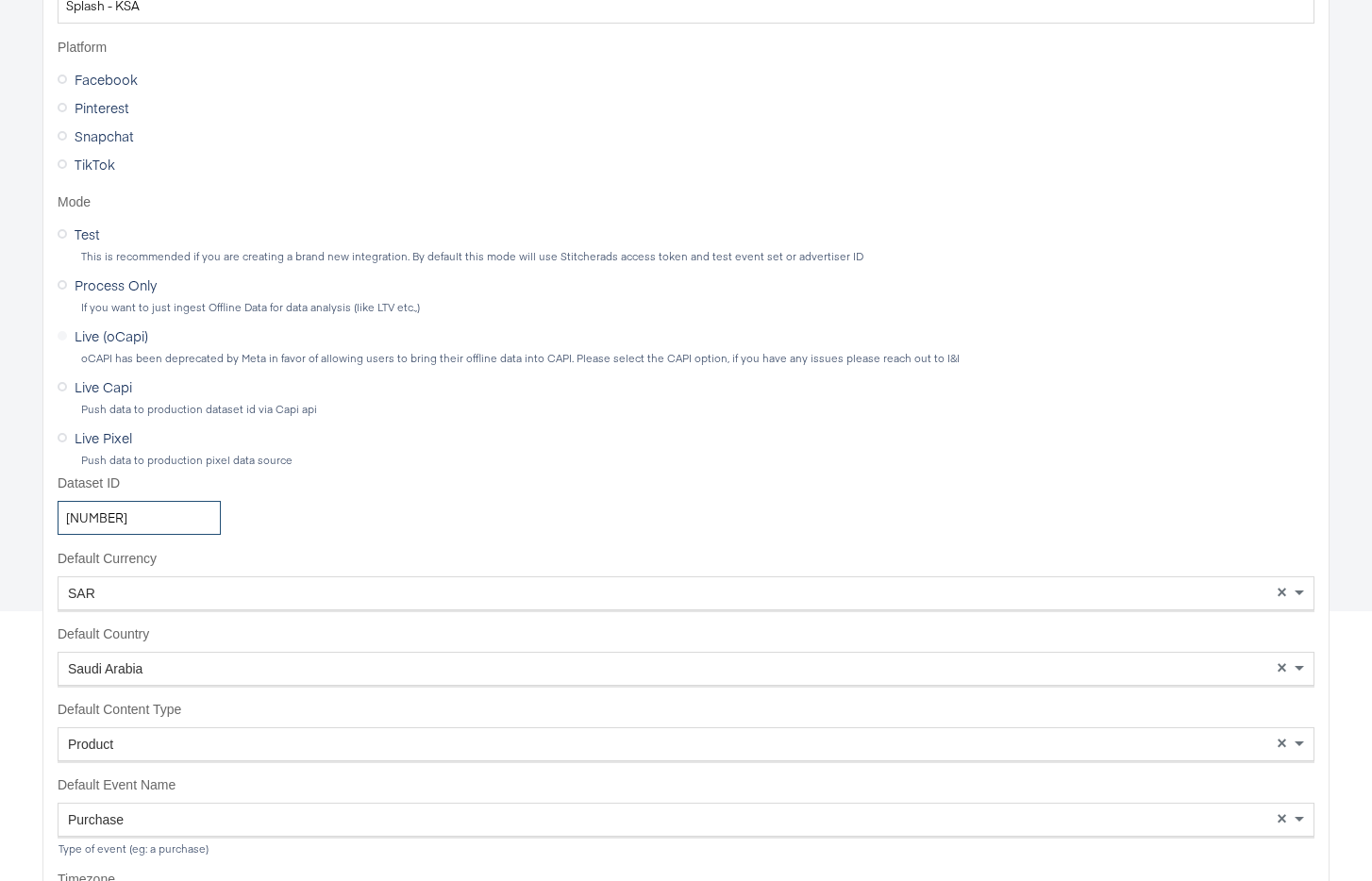 click on "[NUMBER]" at bounding box center (139, 518) 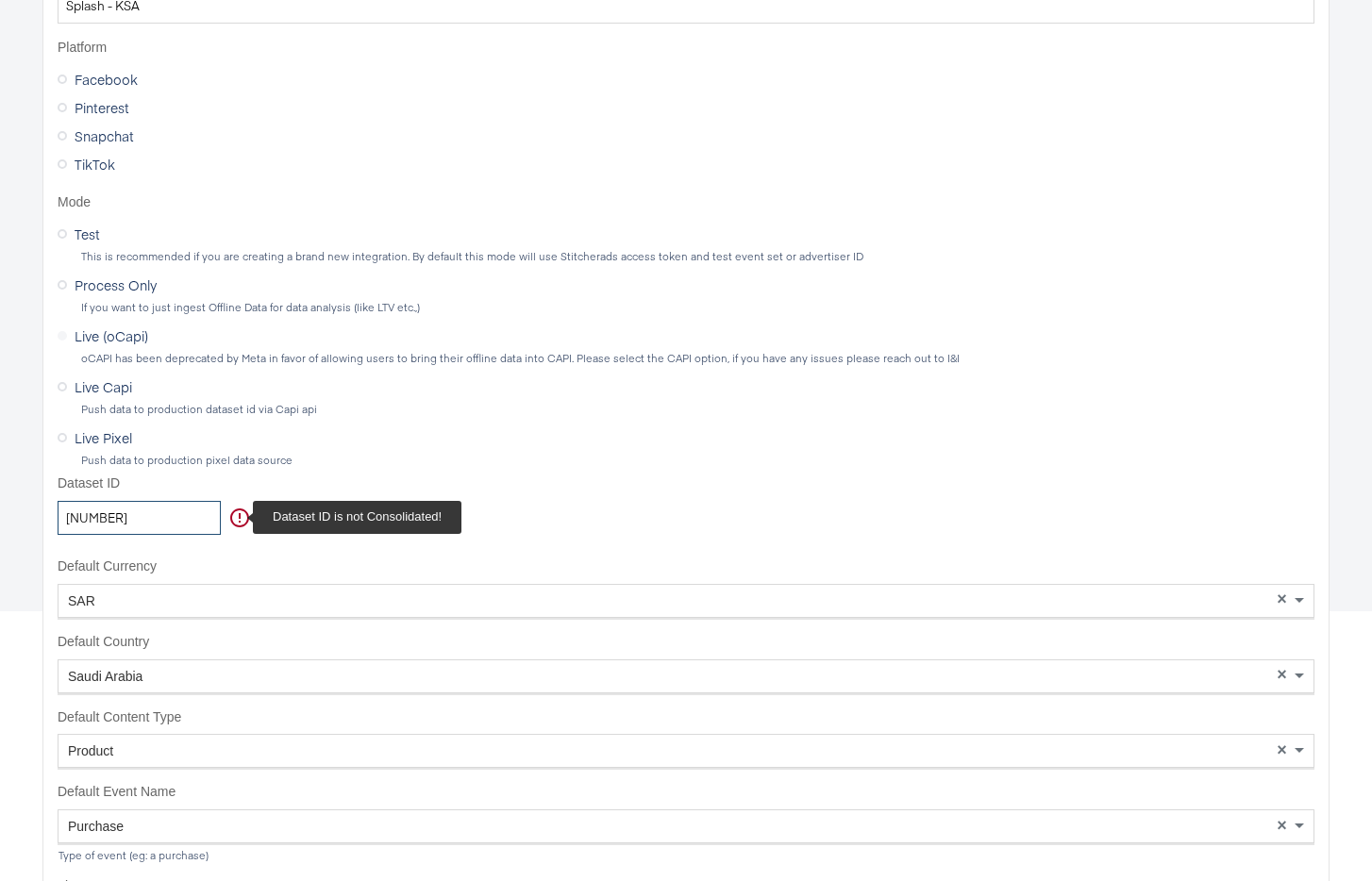 type on "945884630619890" 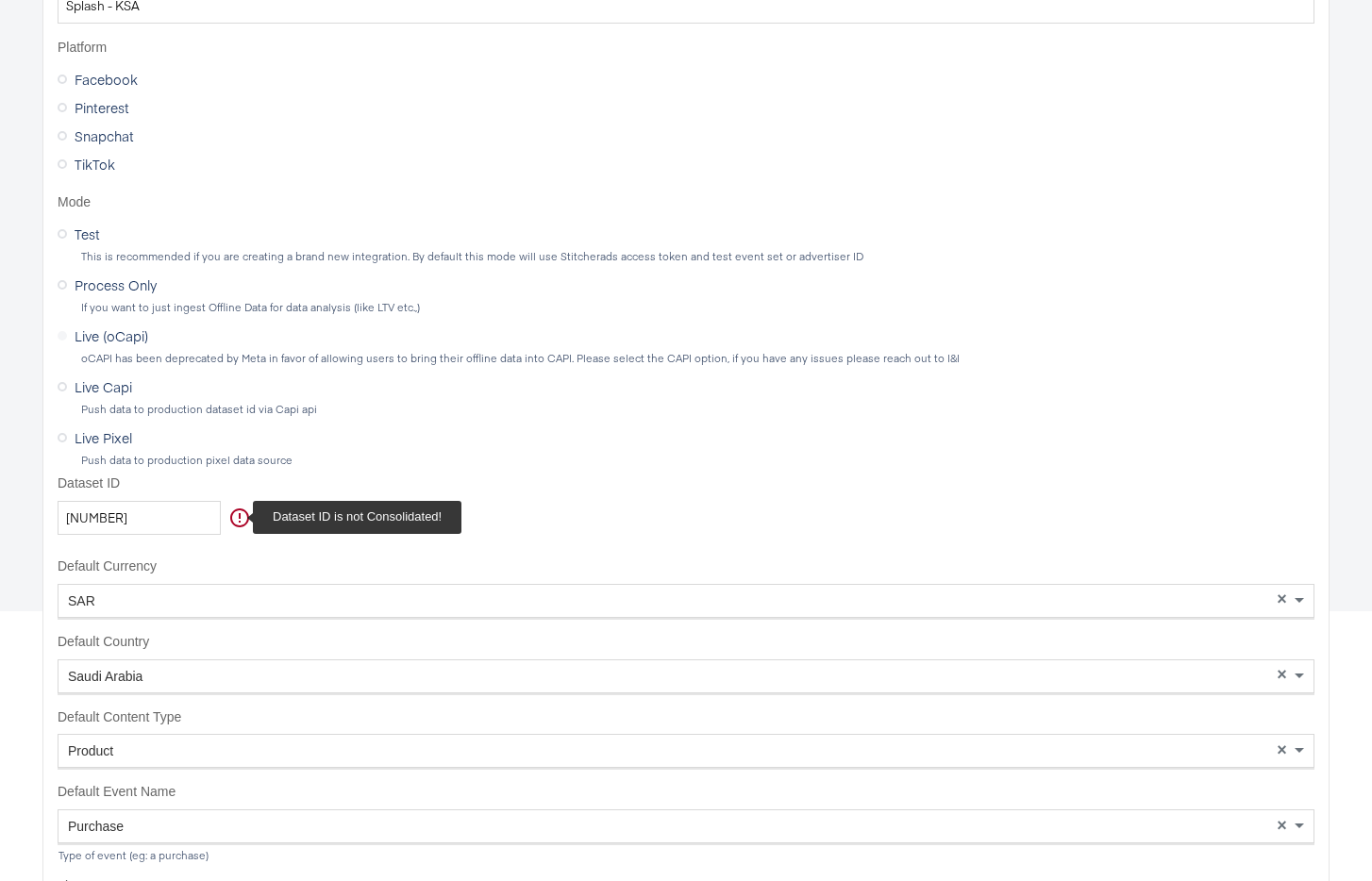 click 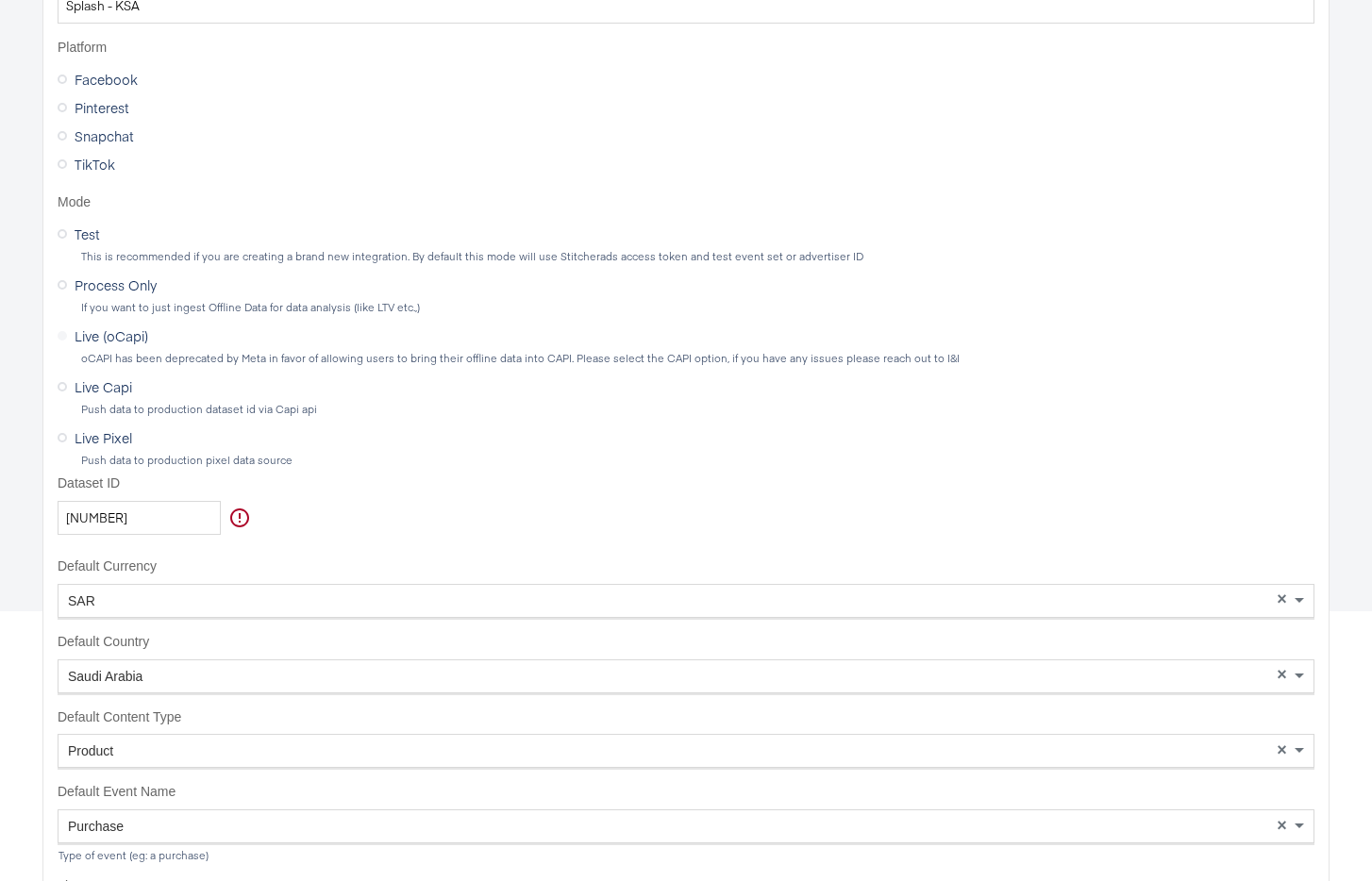 scroll, scrollTop: 0, scrollLeft: 0, axis: both 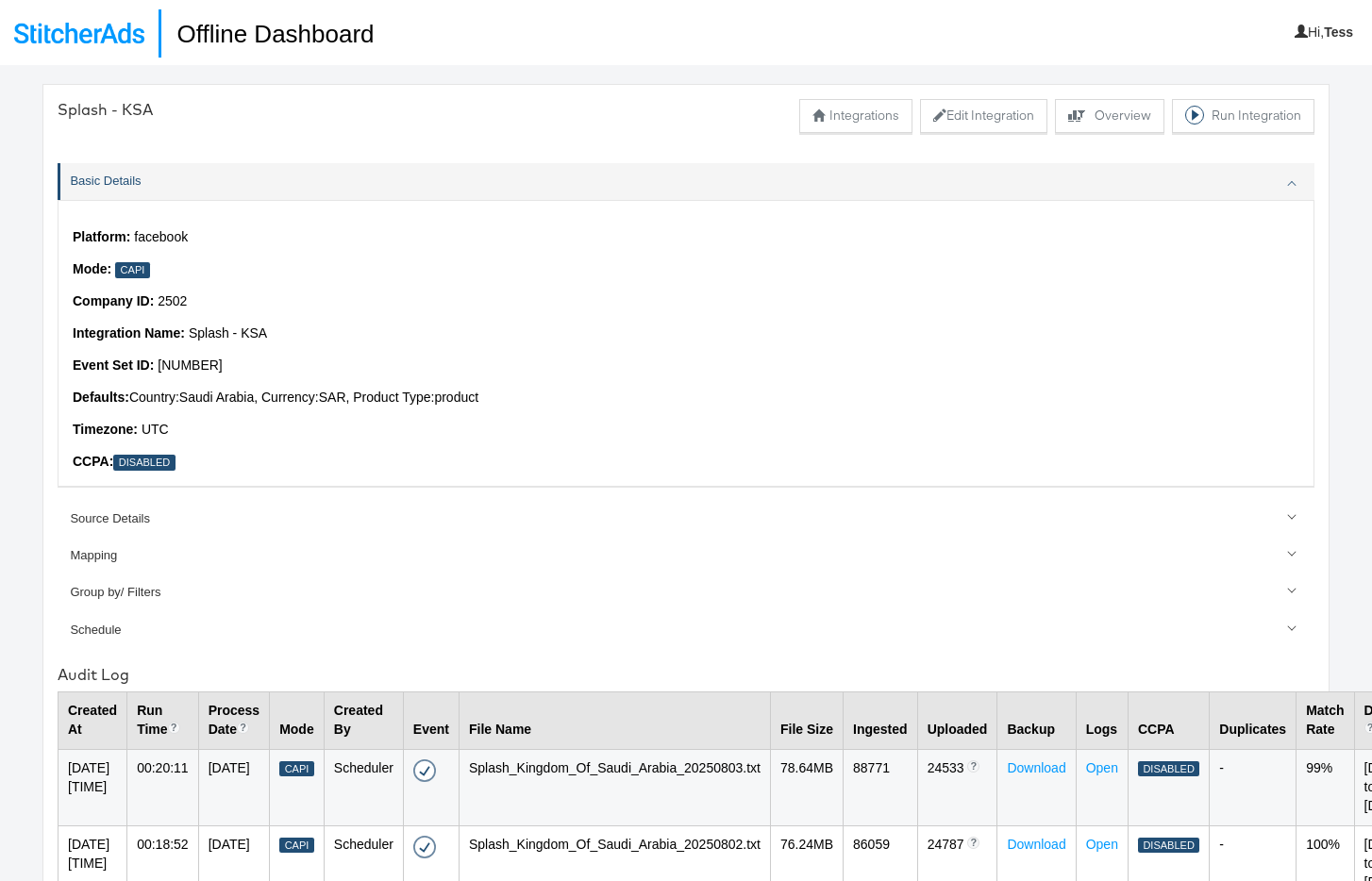 drag, startPoint x: 293, startPoint y: 367, endPoint x: 165, endPoint y: 362, distance: 128.09762 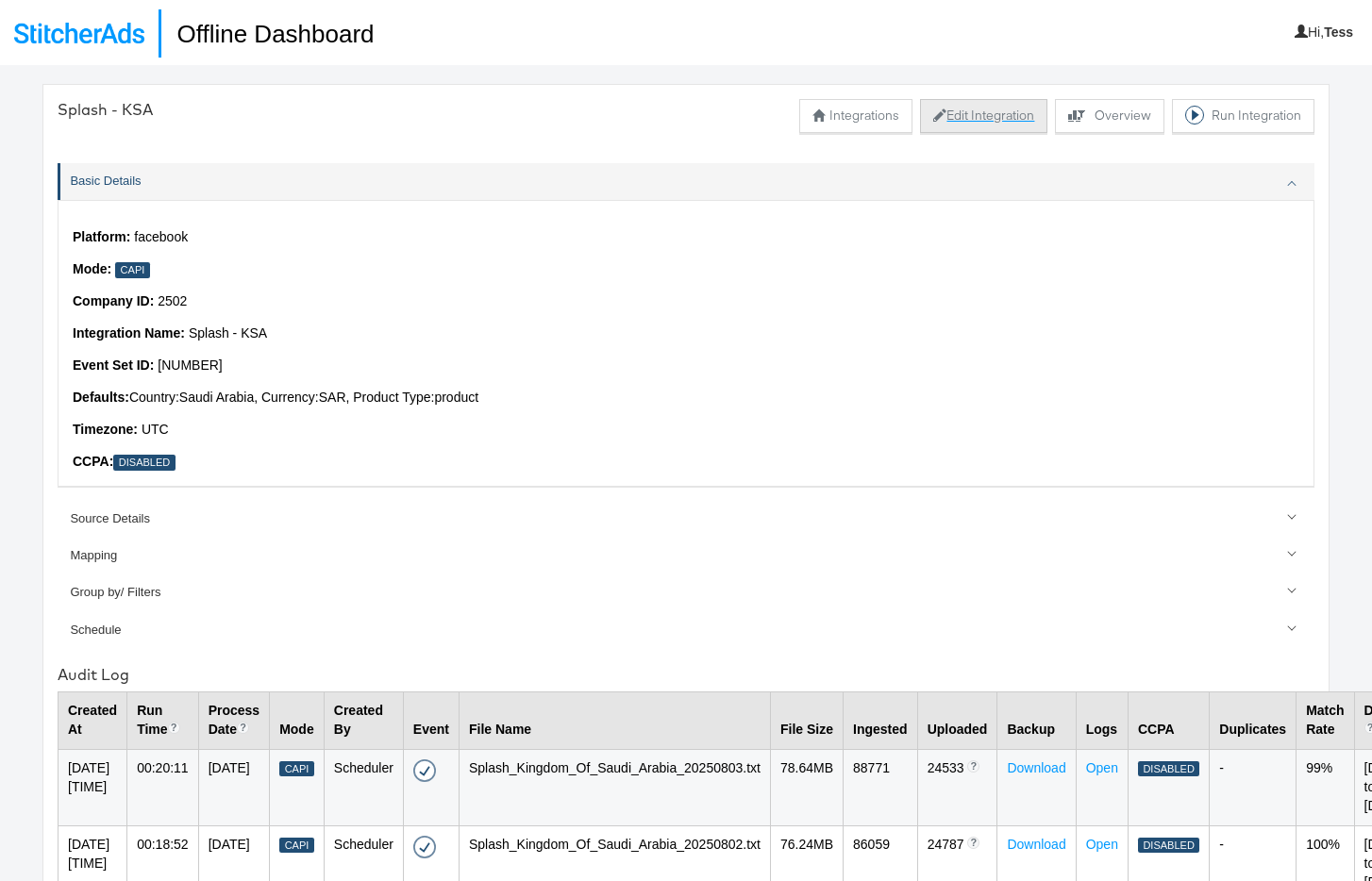 click on "Edit Integration" at bounding box center [983, 116] 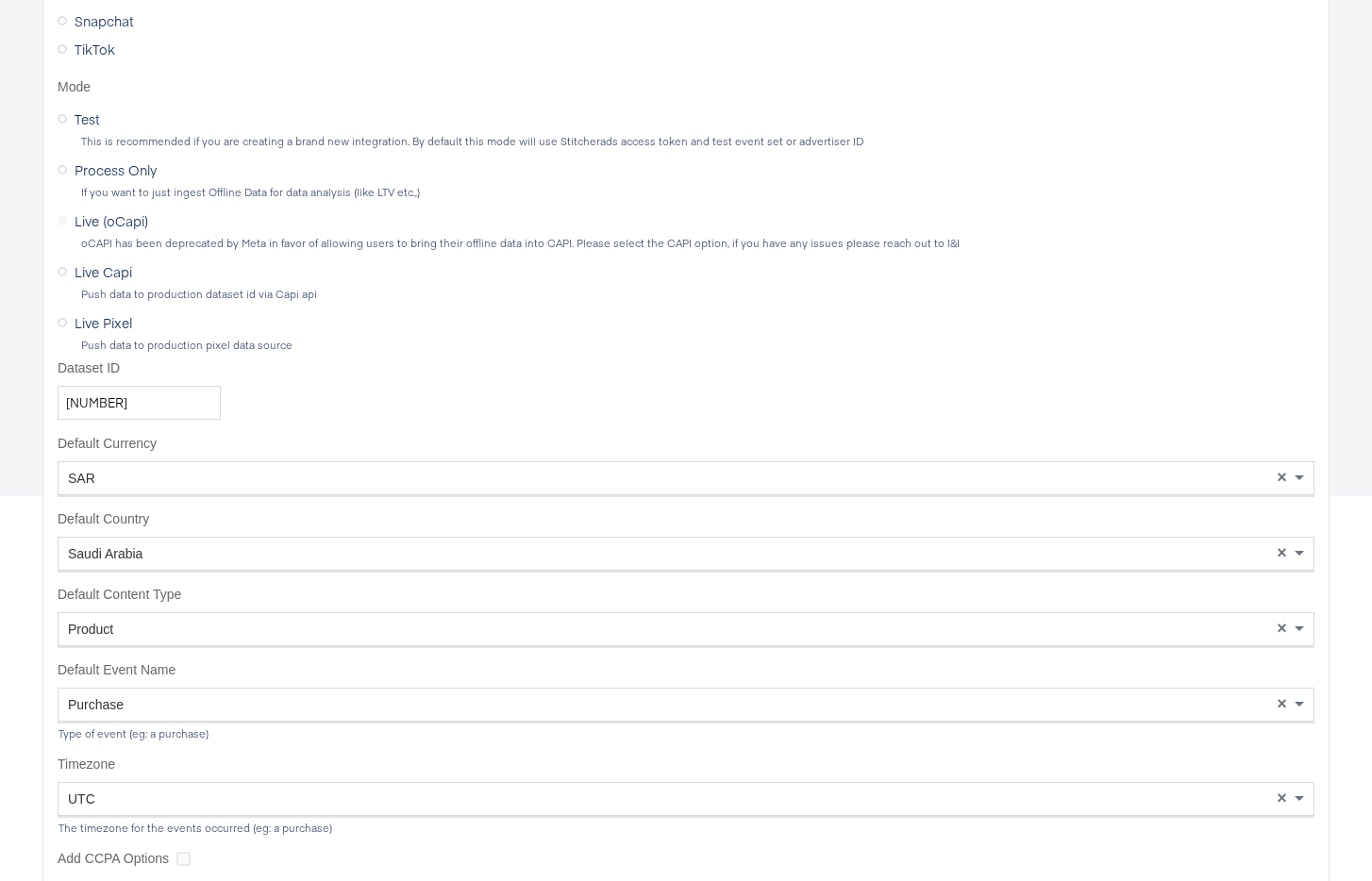 scroll, scrollTop: 458, scrollLeft: 0, axis: vertical 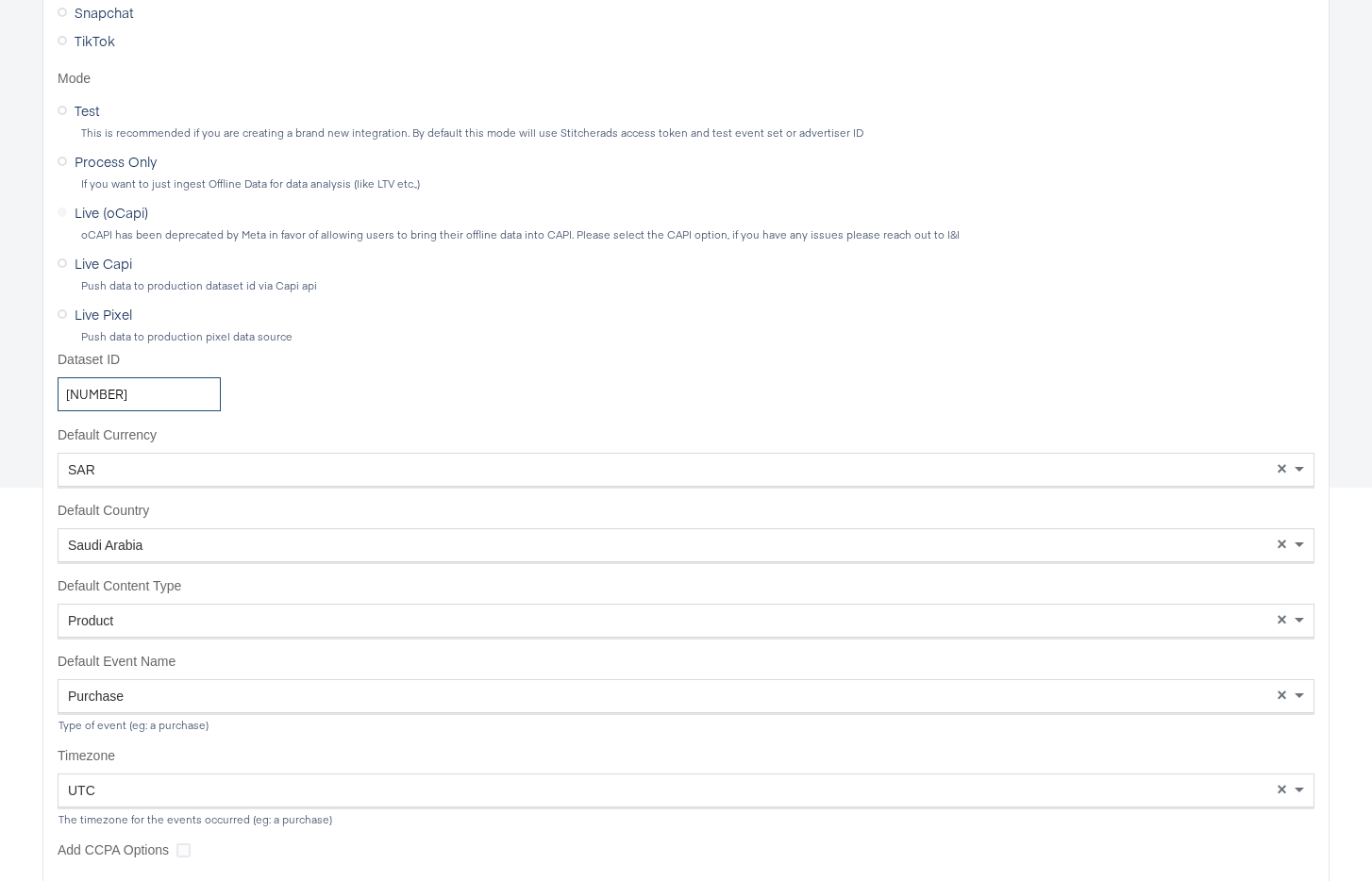 drag, startPoint x: 177, startPoint y: 398, endPoint x: 3, endPoint y: 390, distance: 174.1838 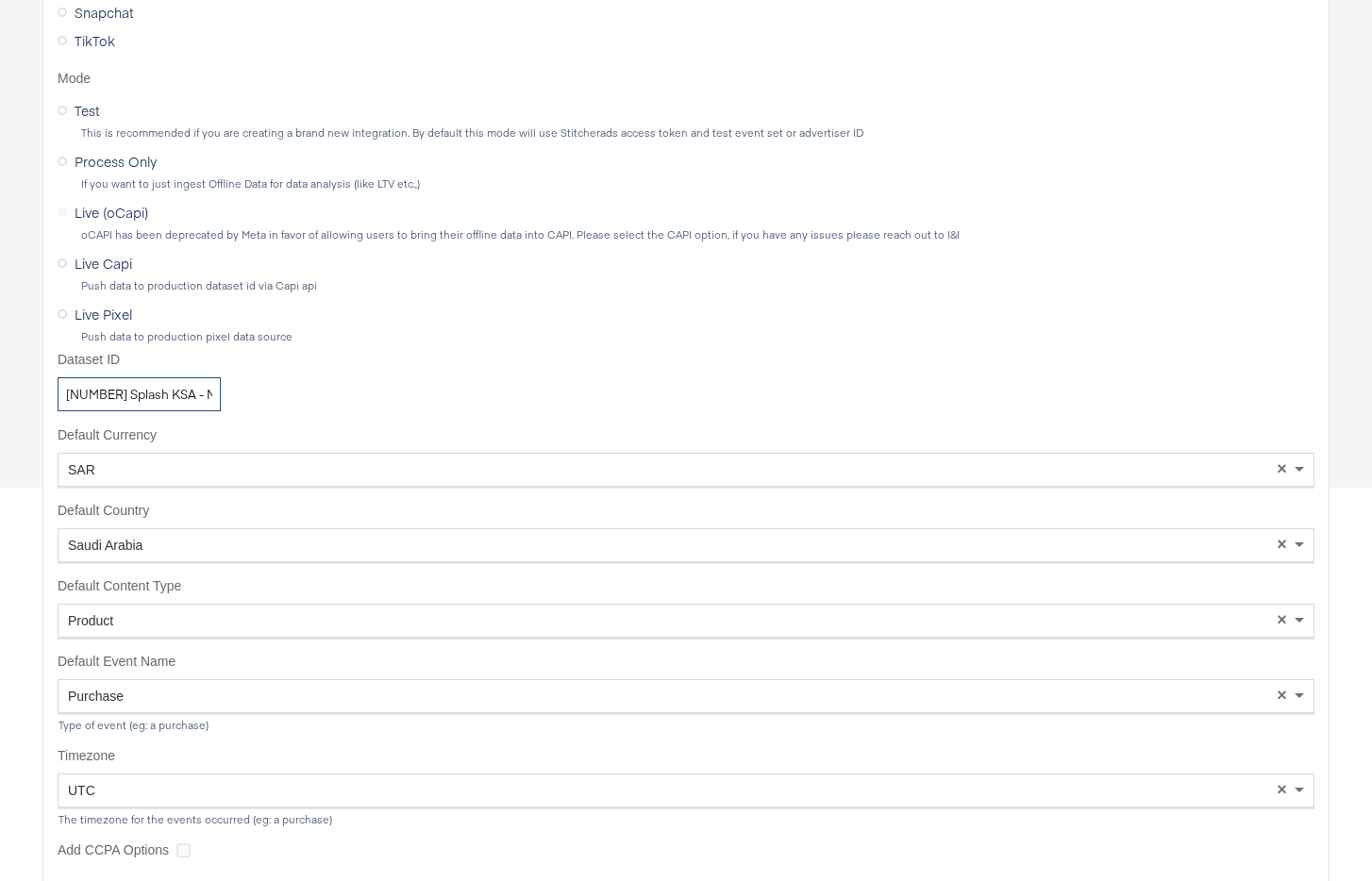 scroll, scrollTop: 0, scrollLeft: 75, axis: horizontal 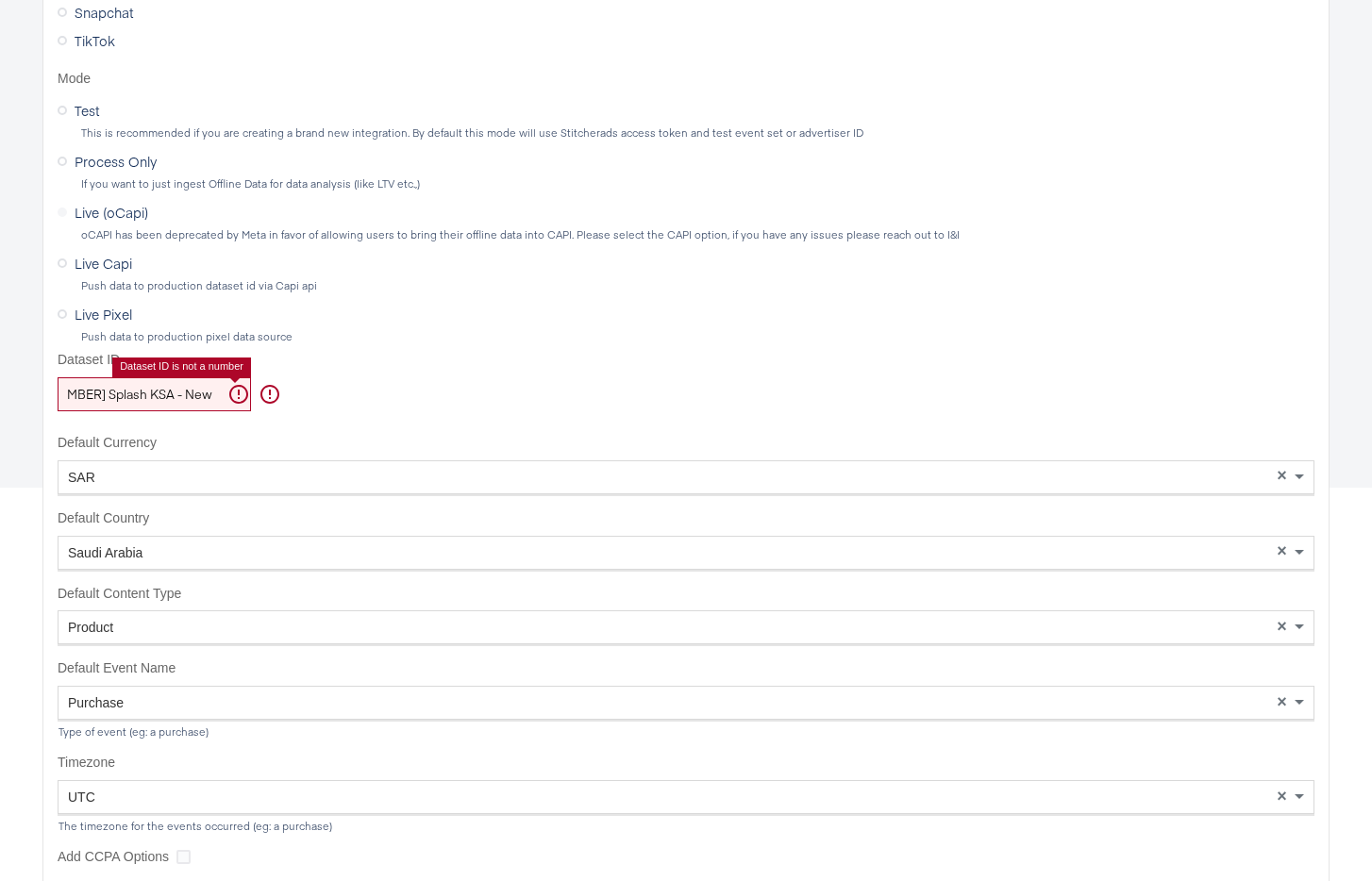 drag, startPoint x: 209, startPoint y: 391, endPoint x: 170, endPoint y: 393, distance: 39.051248 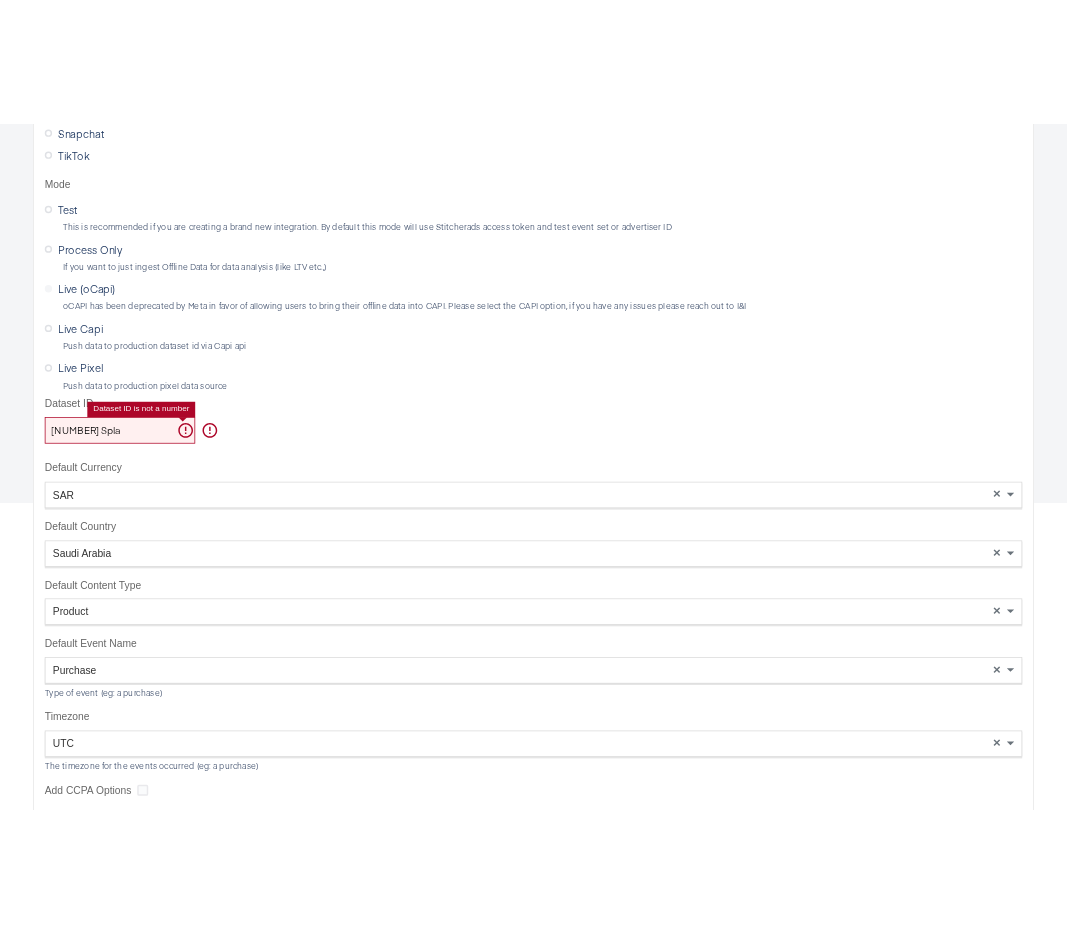 scroll, scrollTop: 0, scrollLeft: 0, axis: both 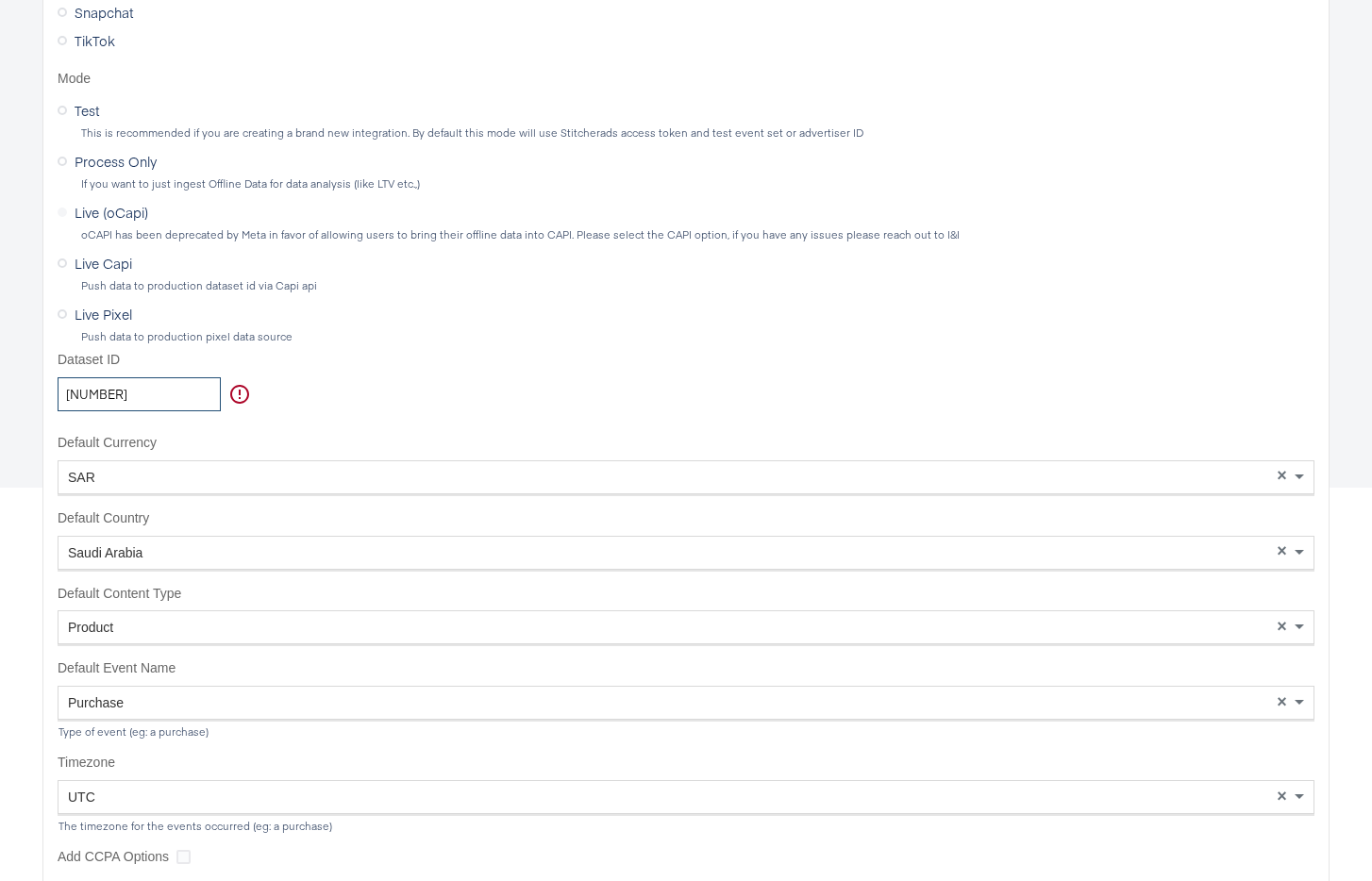 type on "945884630619890" 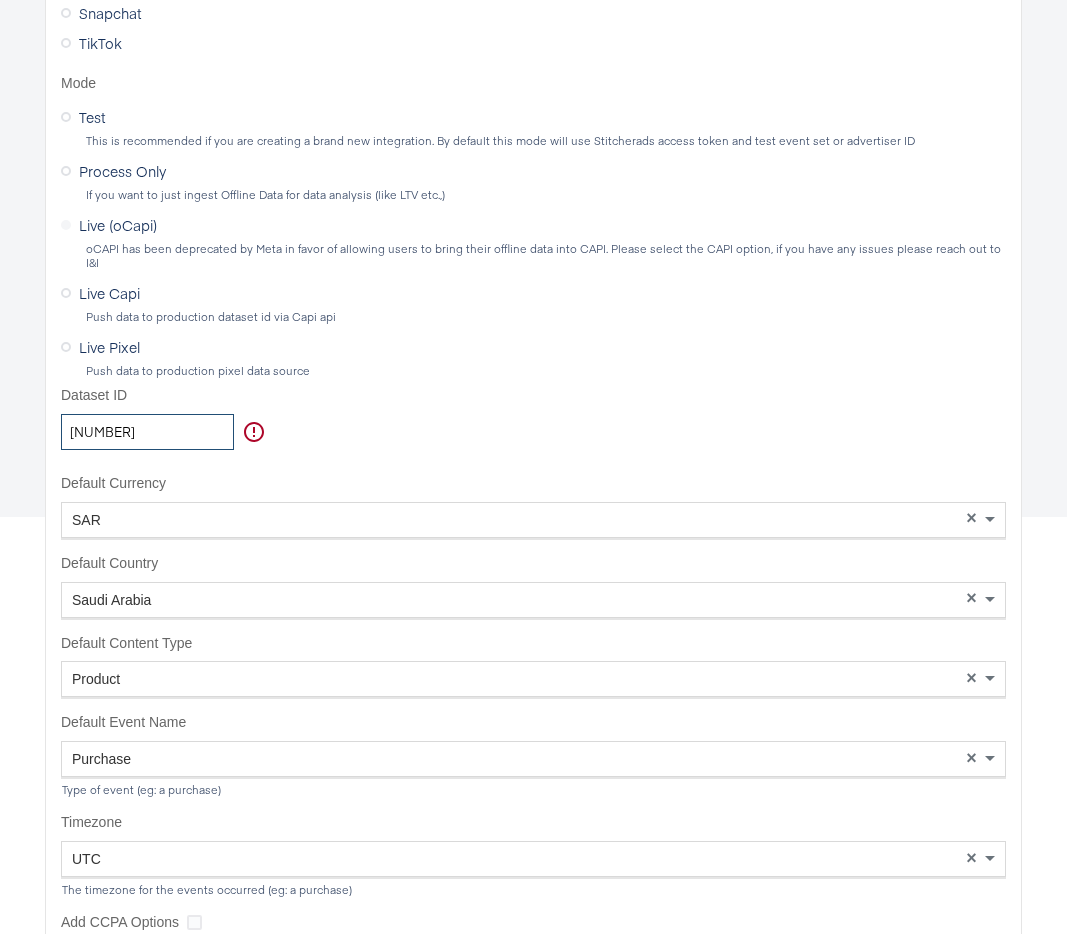 scroll, scrollTop: 0, scrollLeft: 0, axis: both 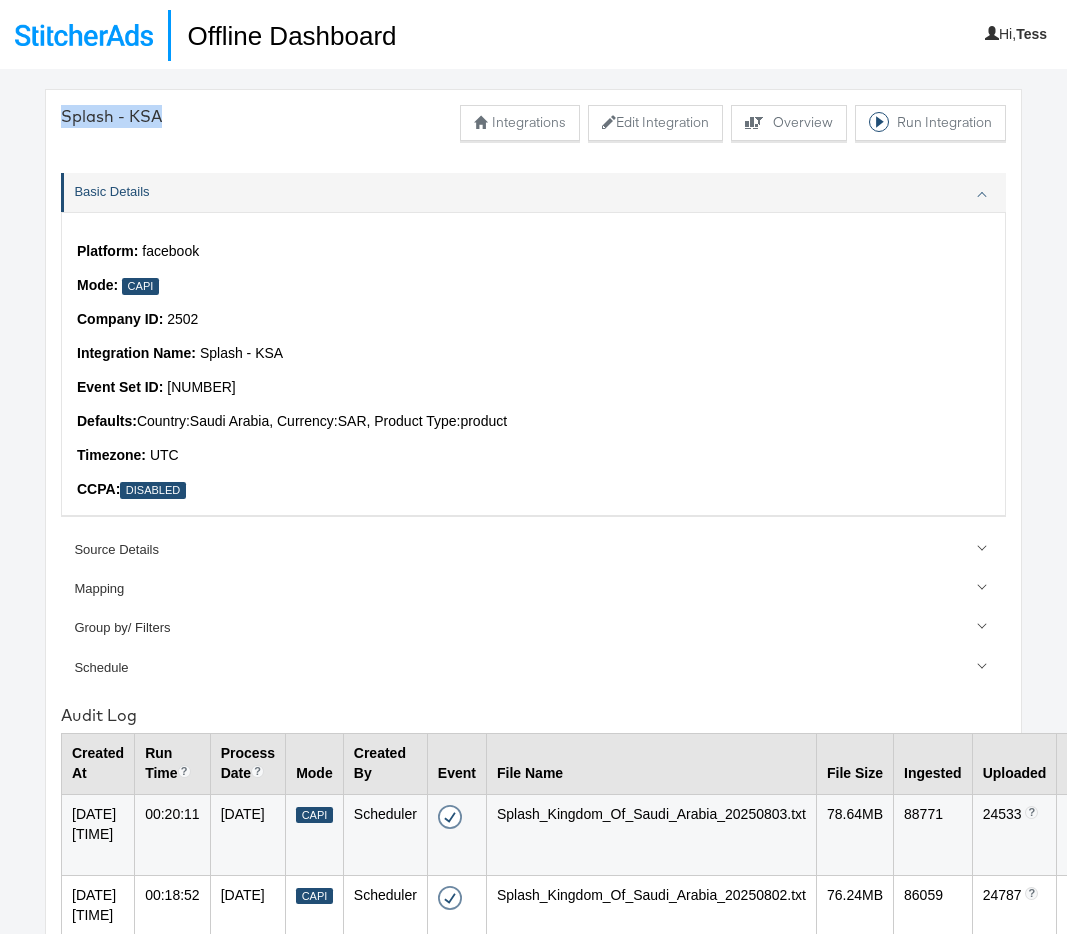 drag, startPoint x: 171, startPoint y: 110, endPoint x: 62, endPoint y: 107, distance: 109.041275 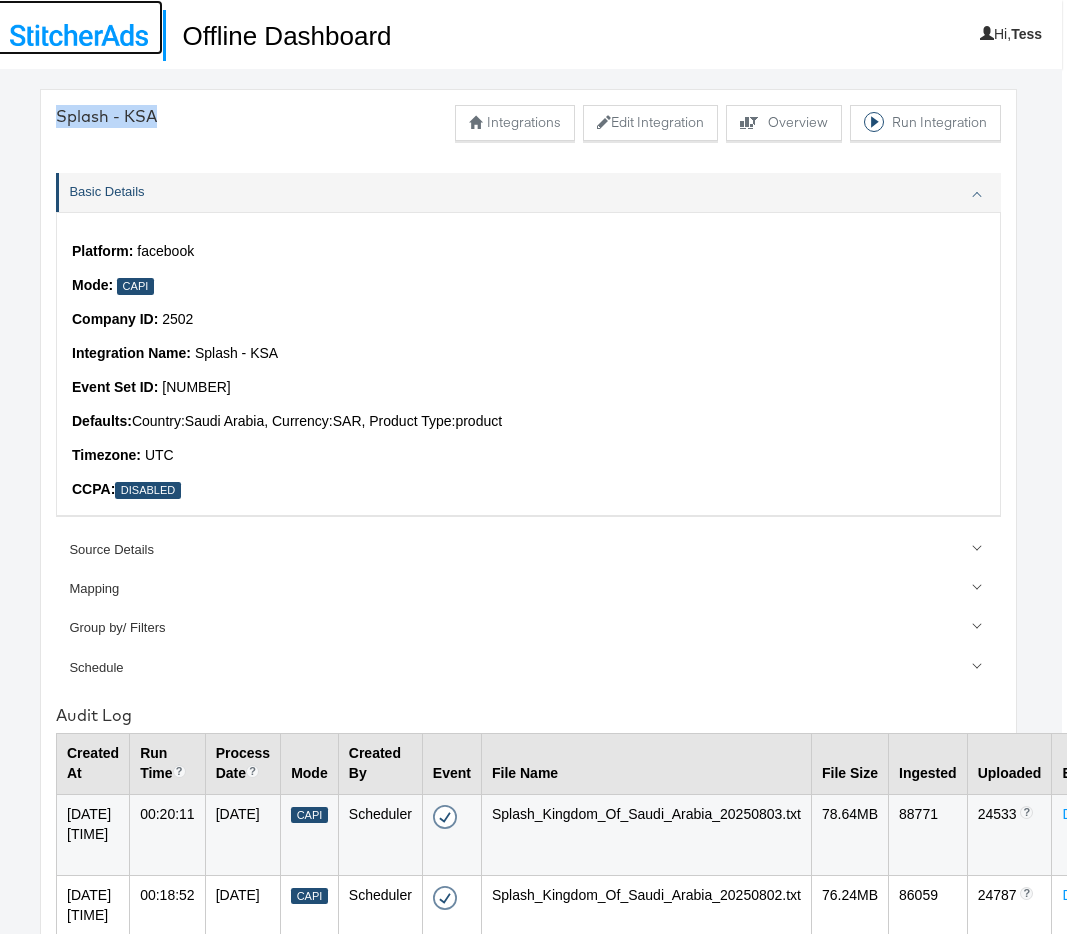 click at bounding box center [79, 35] 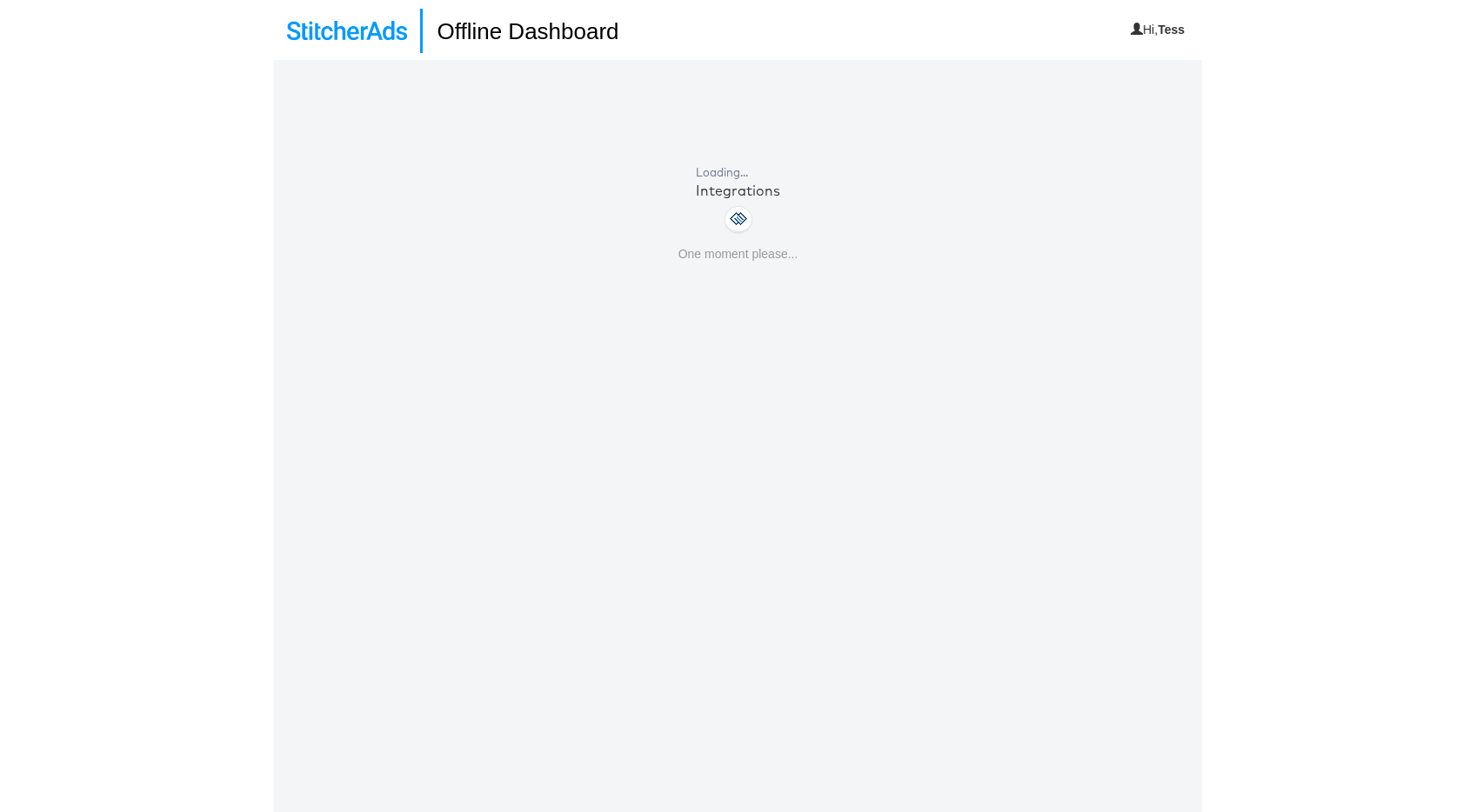 scroll, scrollTop: 0, scrollLeft: 0, axis: both 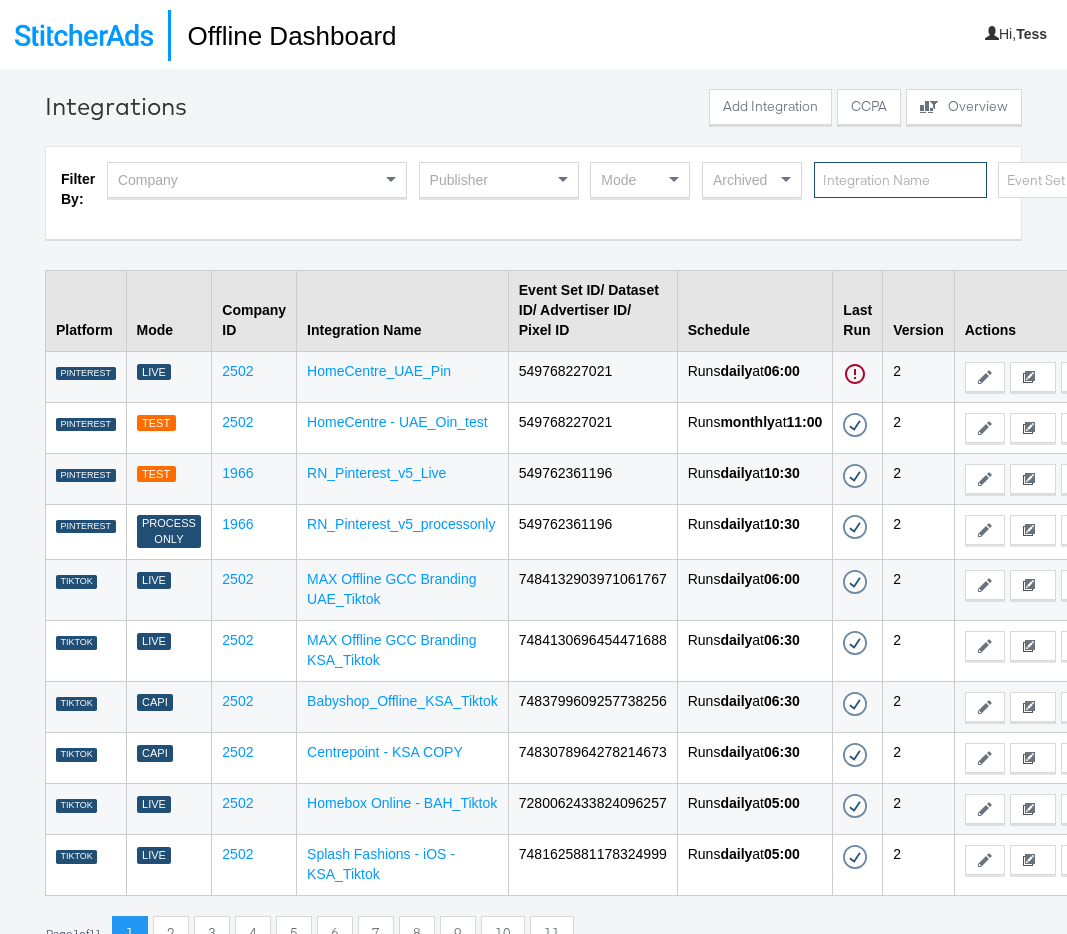 click at bounding box center (900, 180) 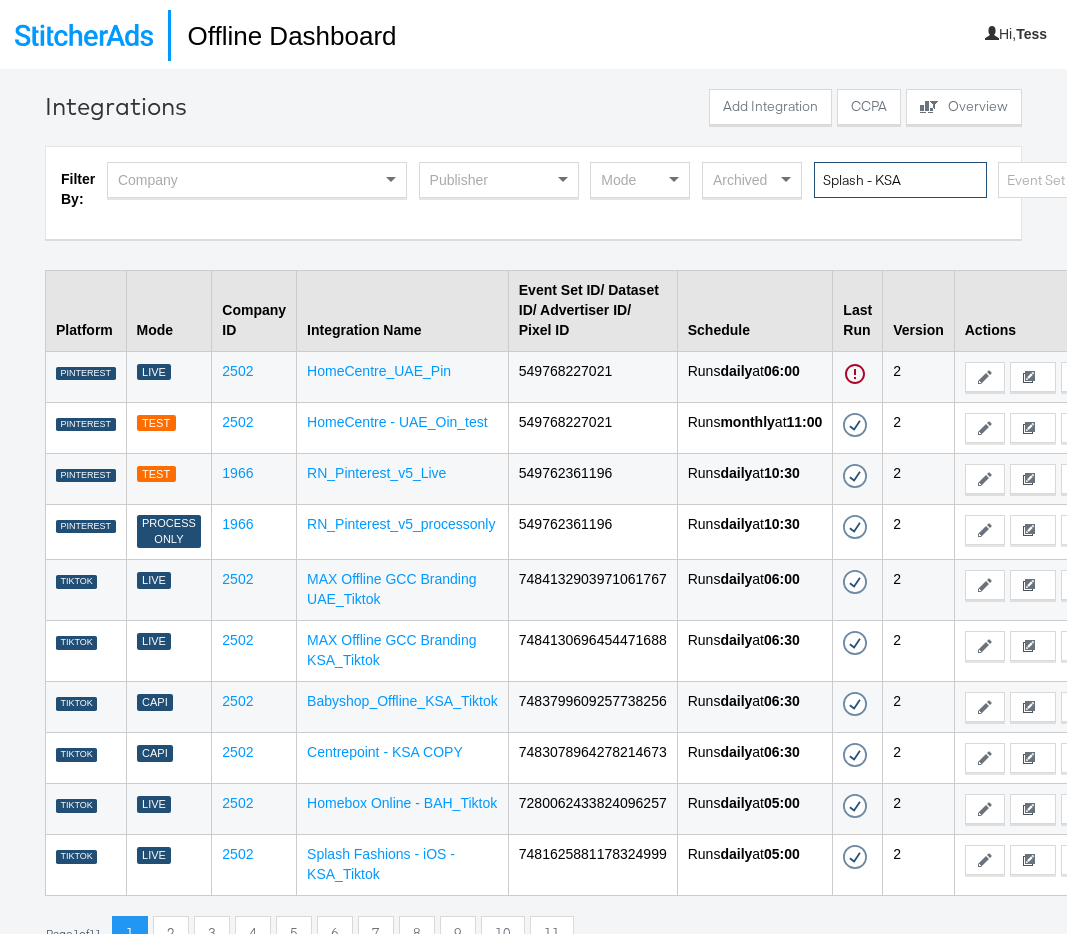 type on "Splash - KSA" 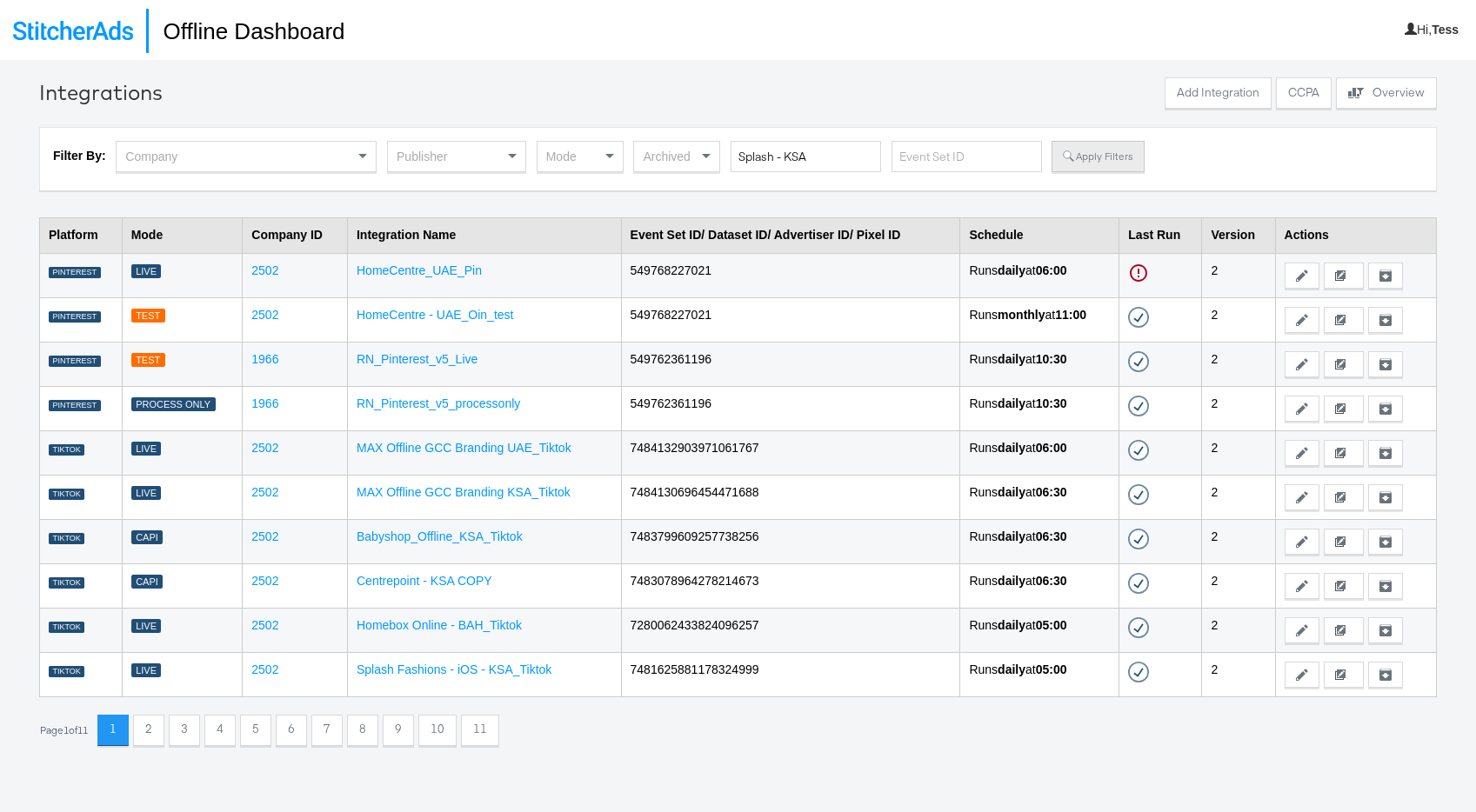 click on "Apply Filters" at bounding box center (1098, 156) 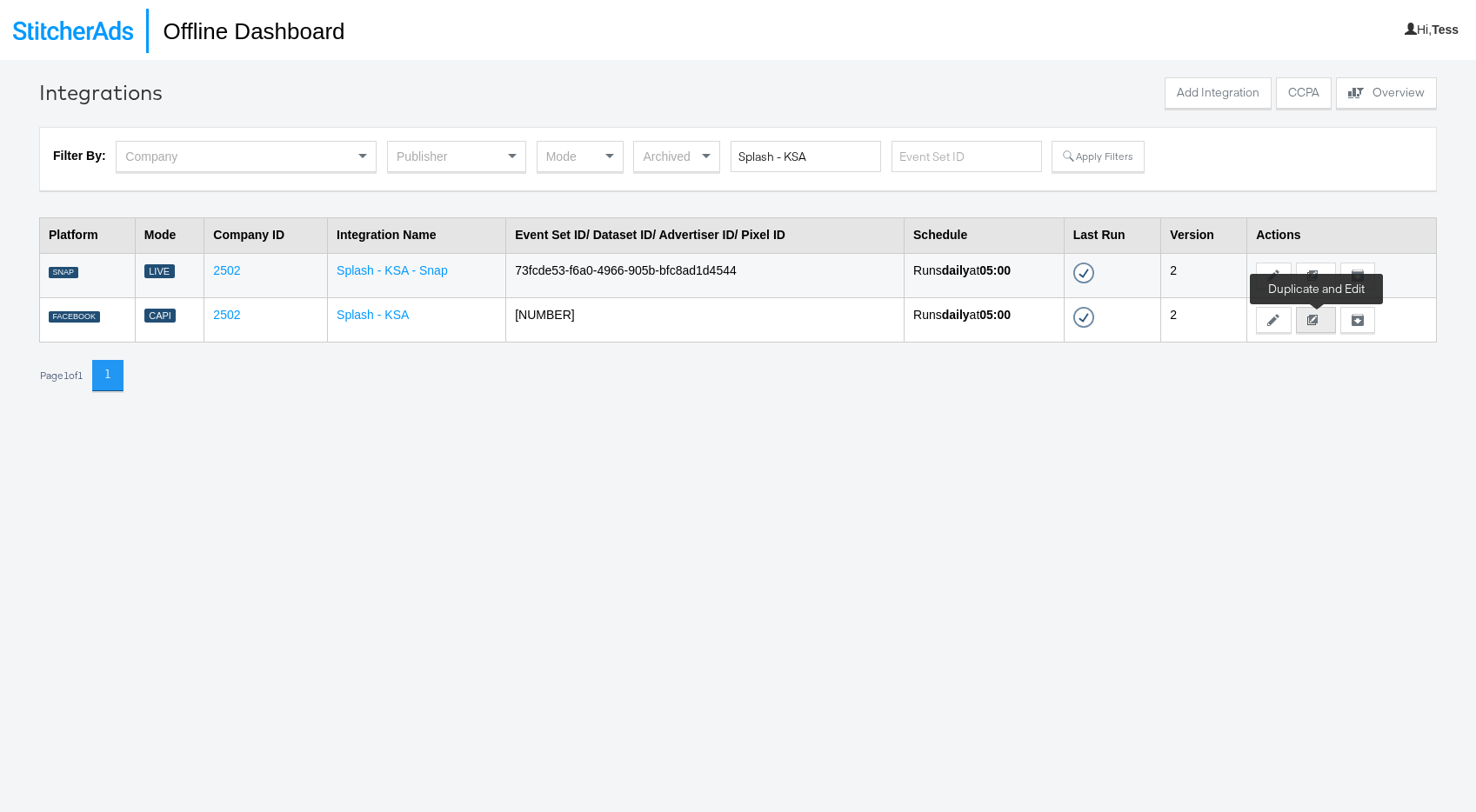 click on "Duplicate and Edit" at bounding box center [1316, 320] 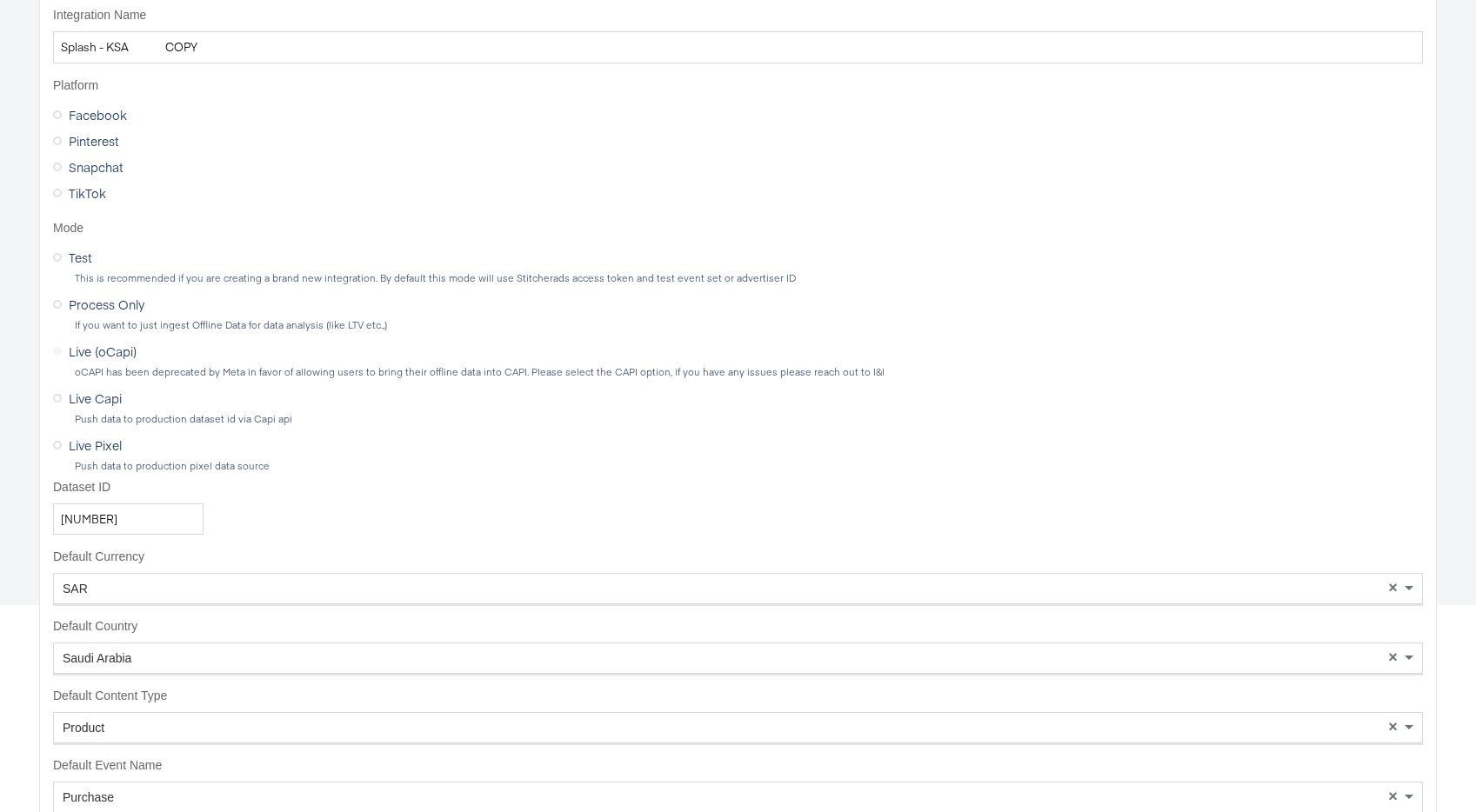 scroll, scrollTop: 303, scrollLeft: 0, axis: vertical 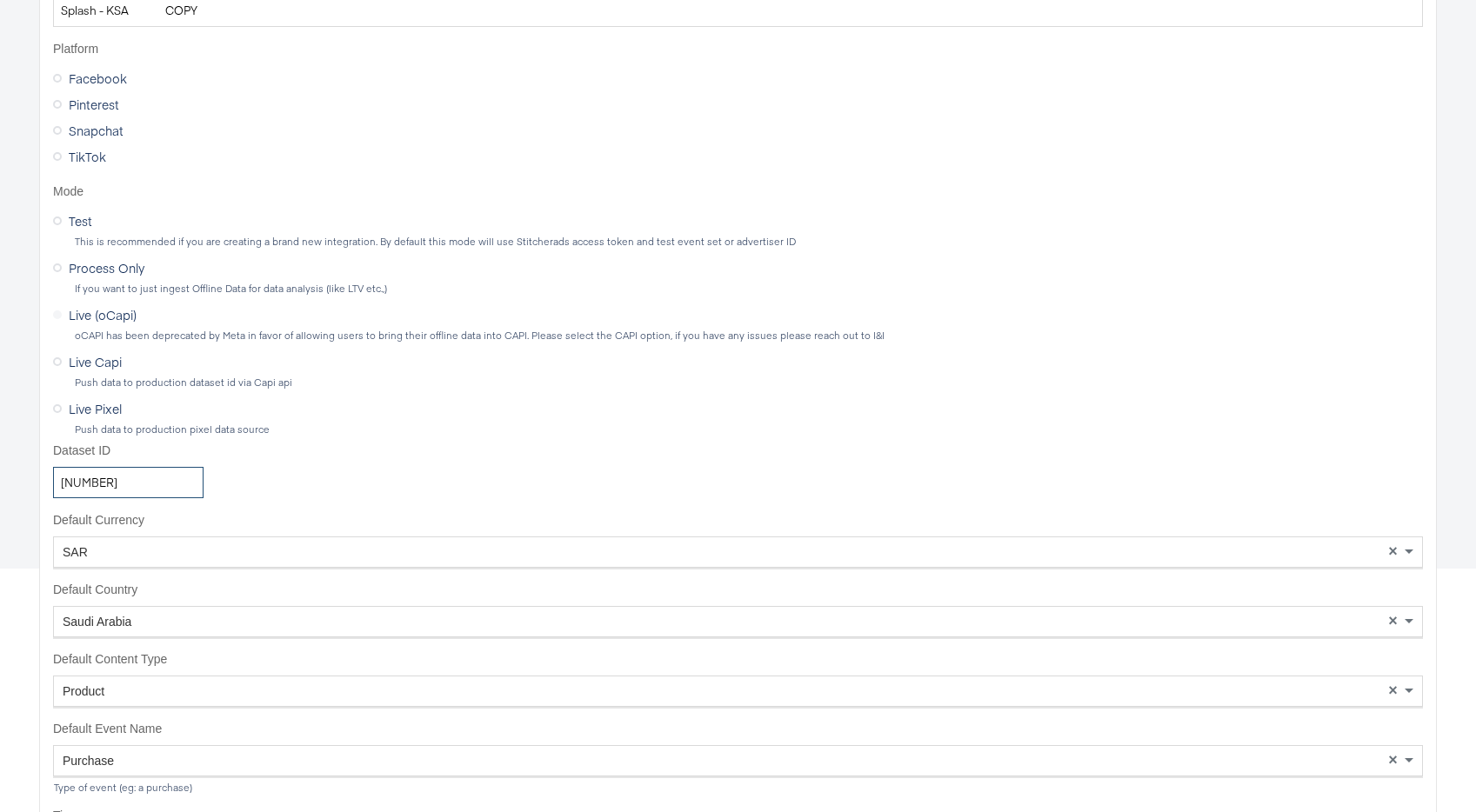 drag, startPoint x: 174, startPoint y: 483, endPoint x: 12, endPoint y: 469, distance: 162.6038 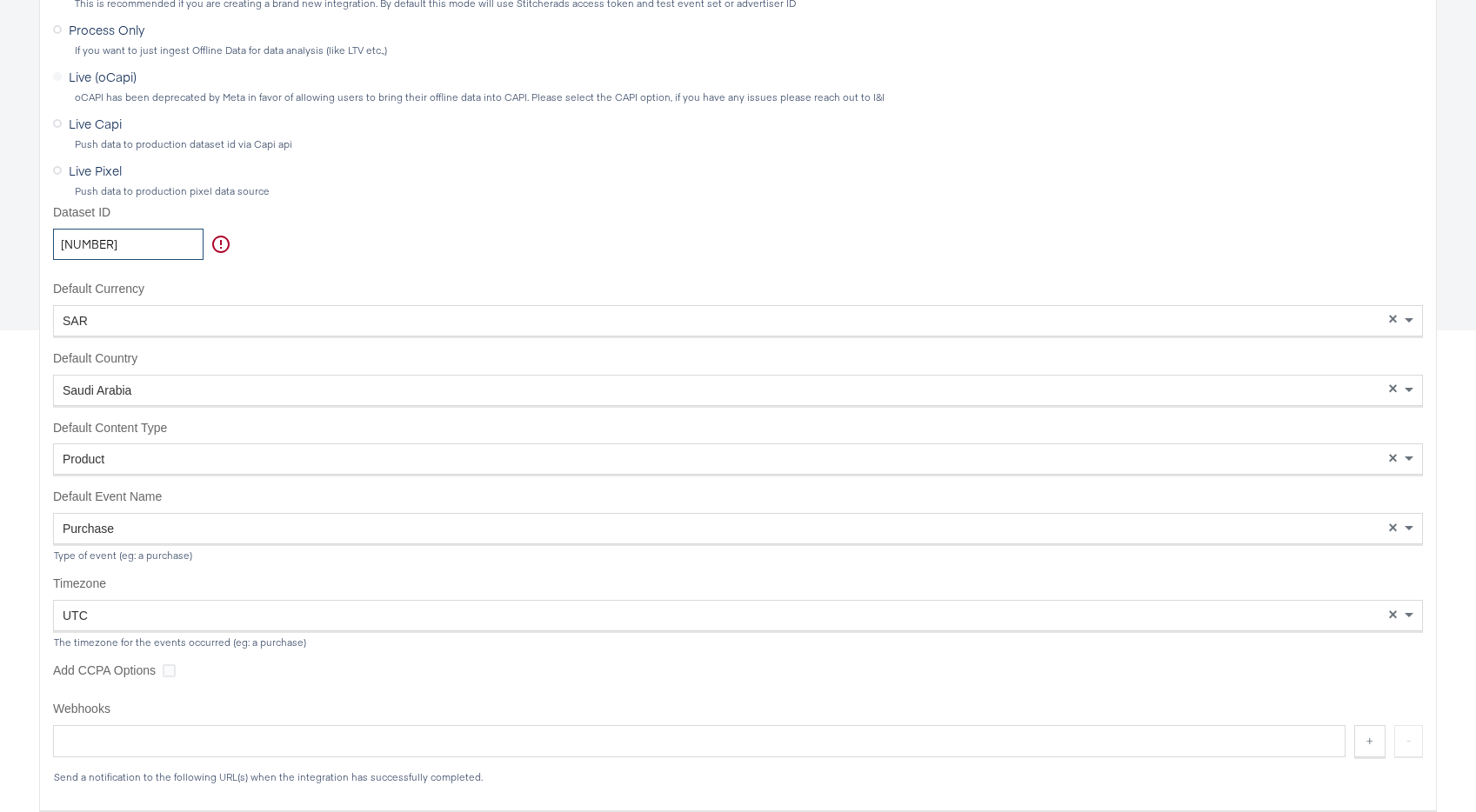 scroll, scrollTop: 543, scrollLeft: 0, axis: vertical 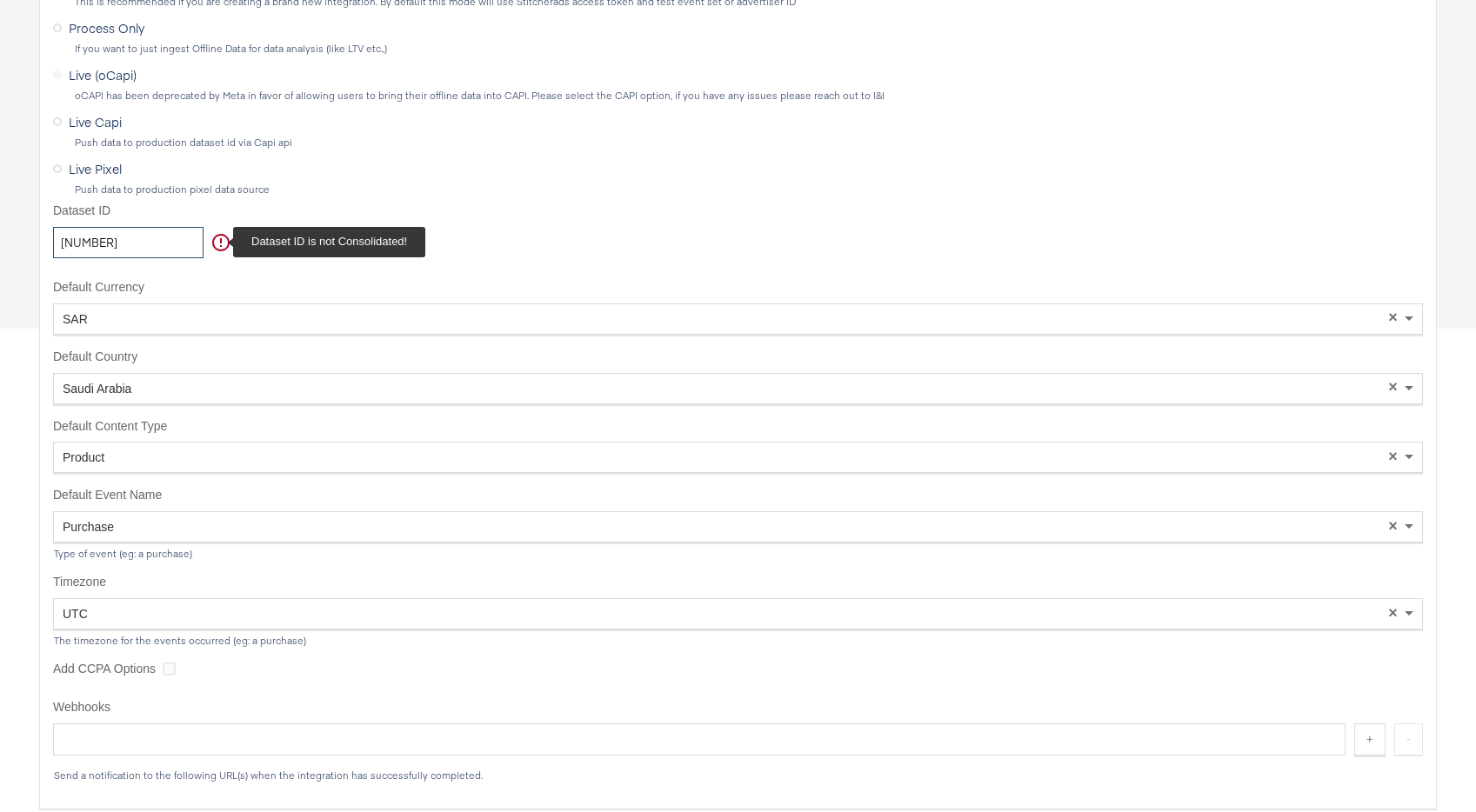 type on "945884630619890" 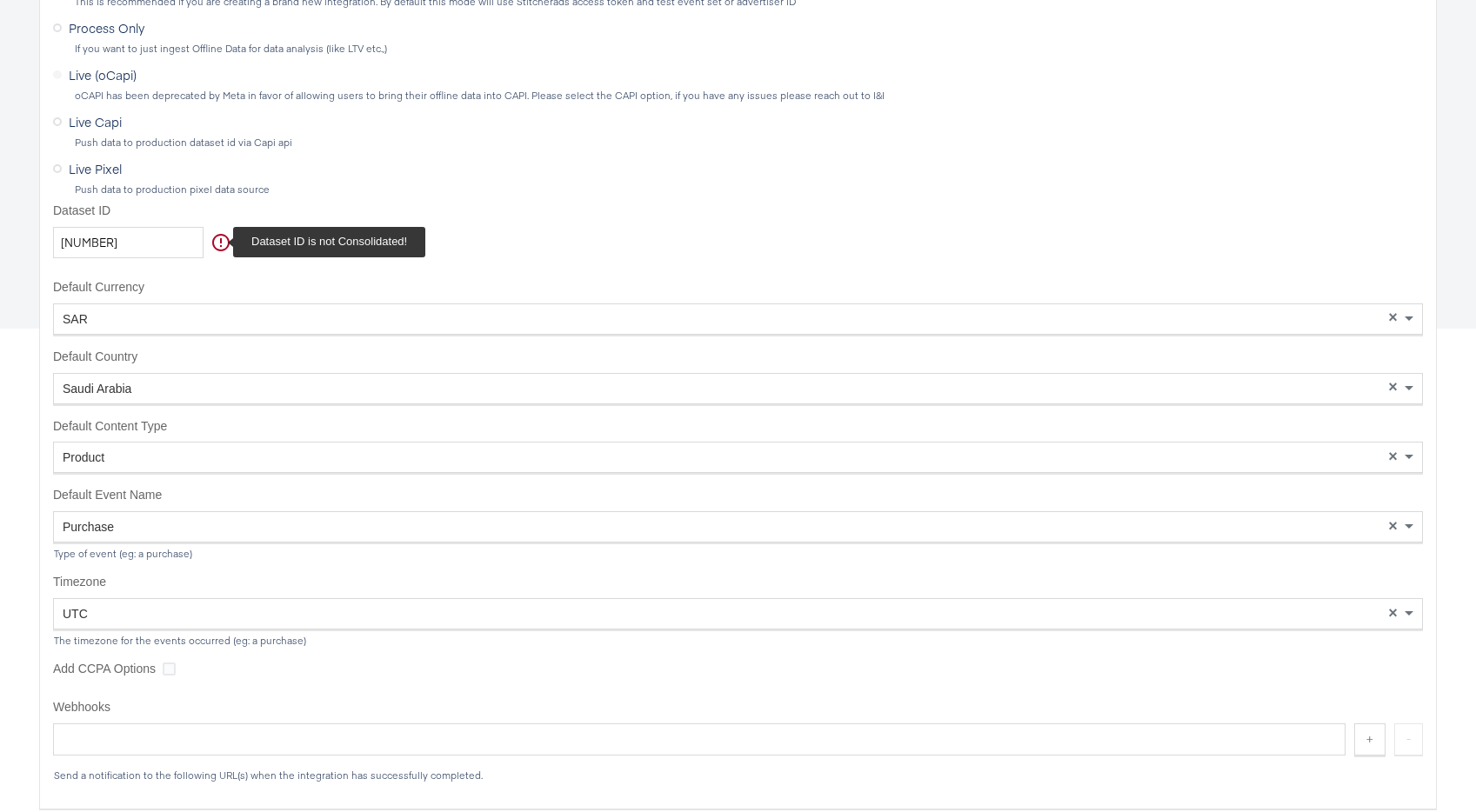 click 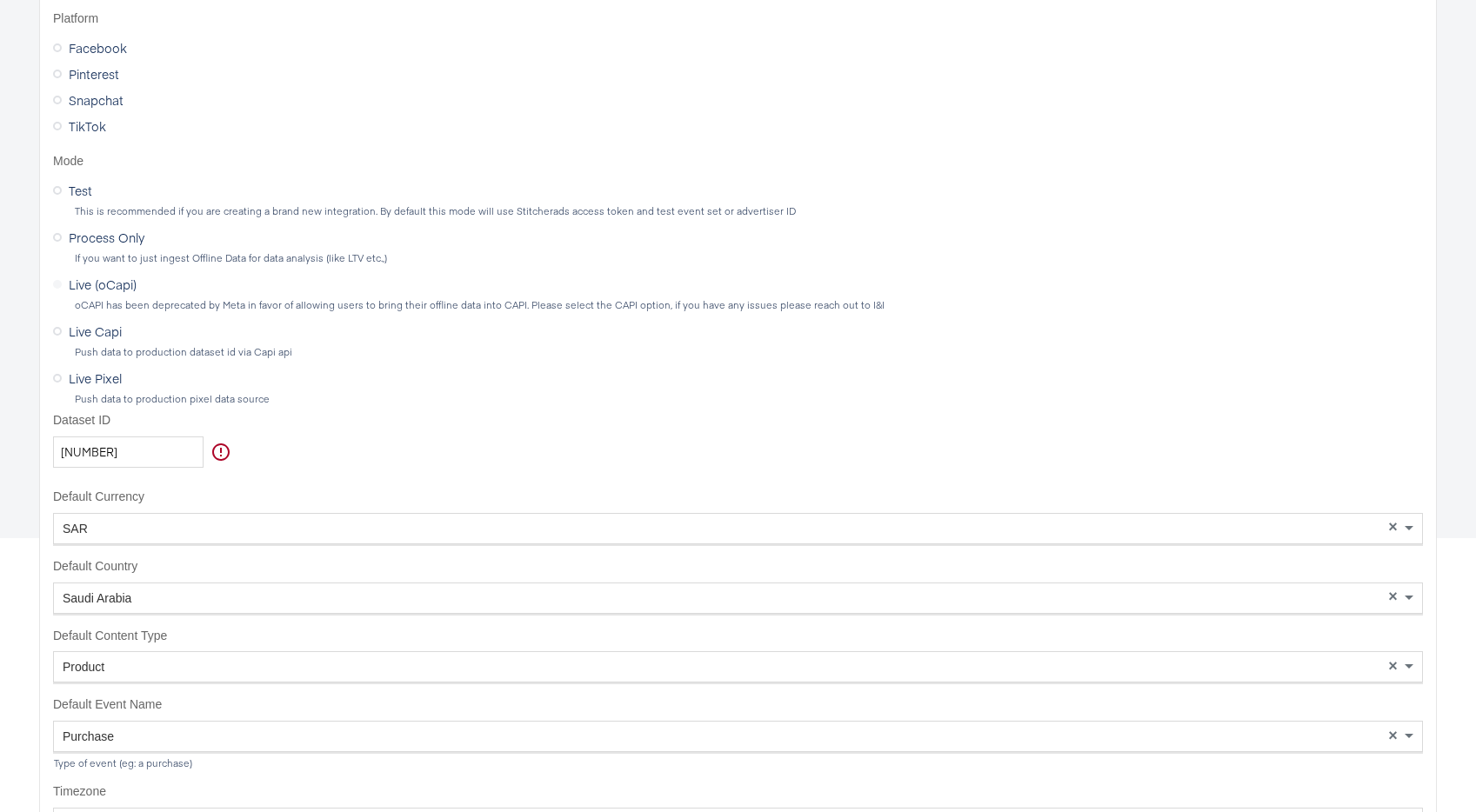 scroll, scrollTop: 342, scrollLeft: 0, axis: vertical 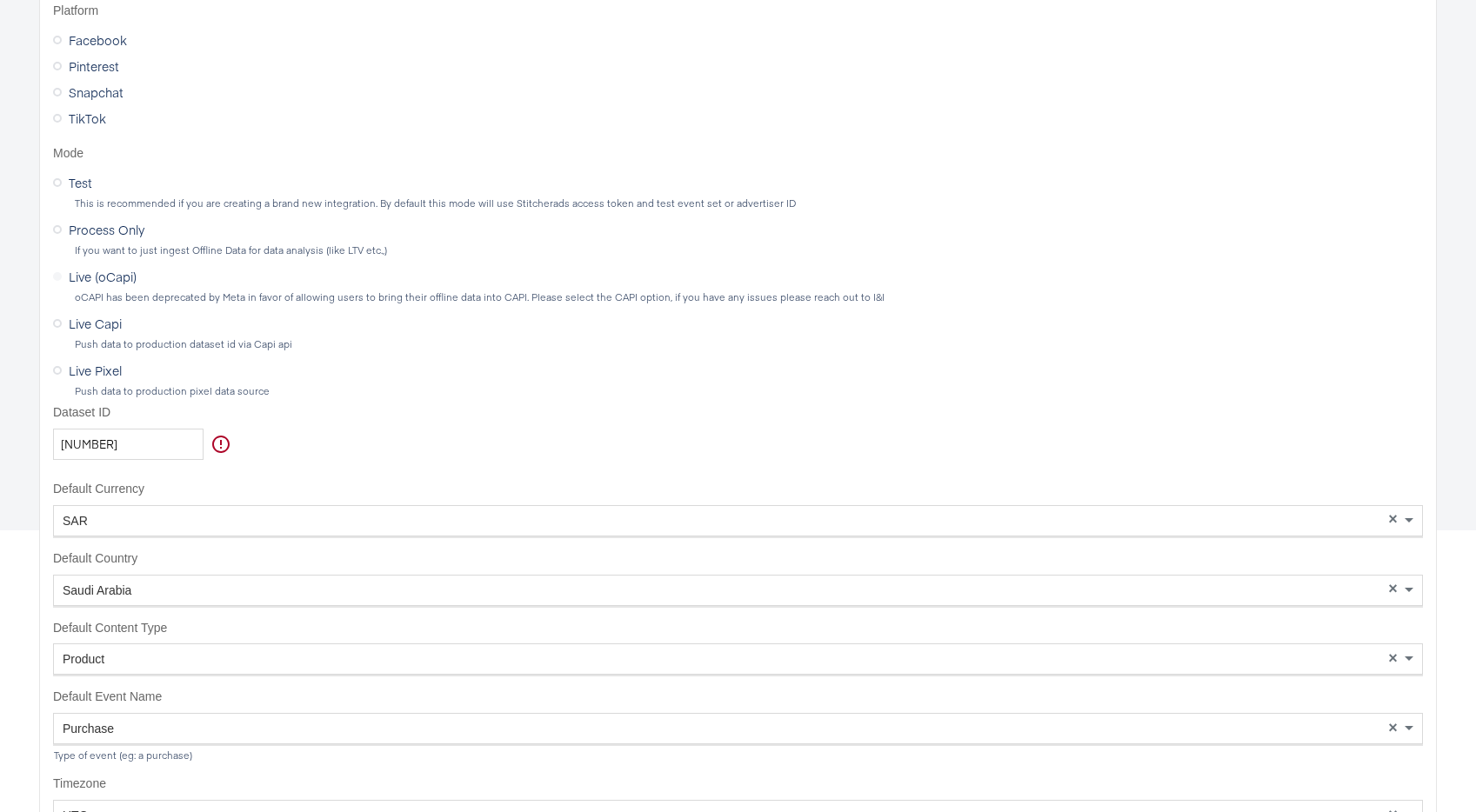 click at bounding box center (57, 92) 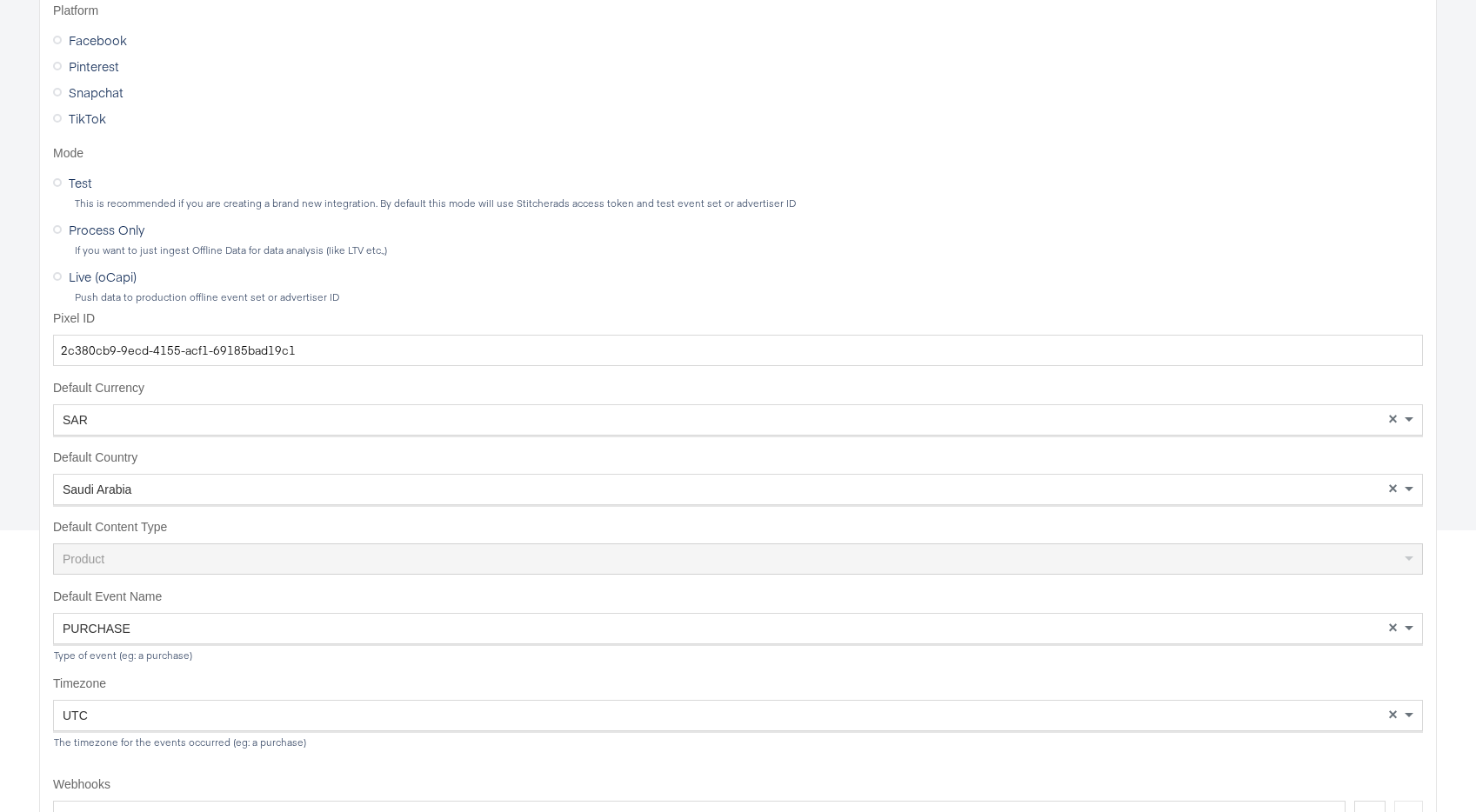 click at bounding box center [57, 40] 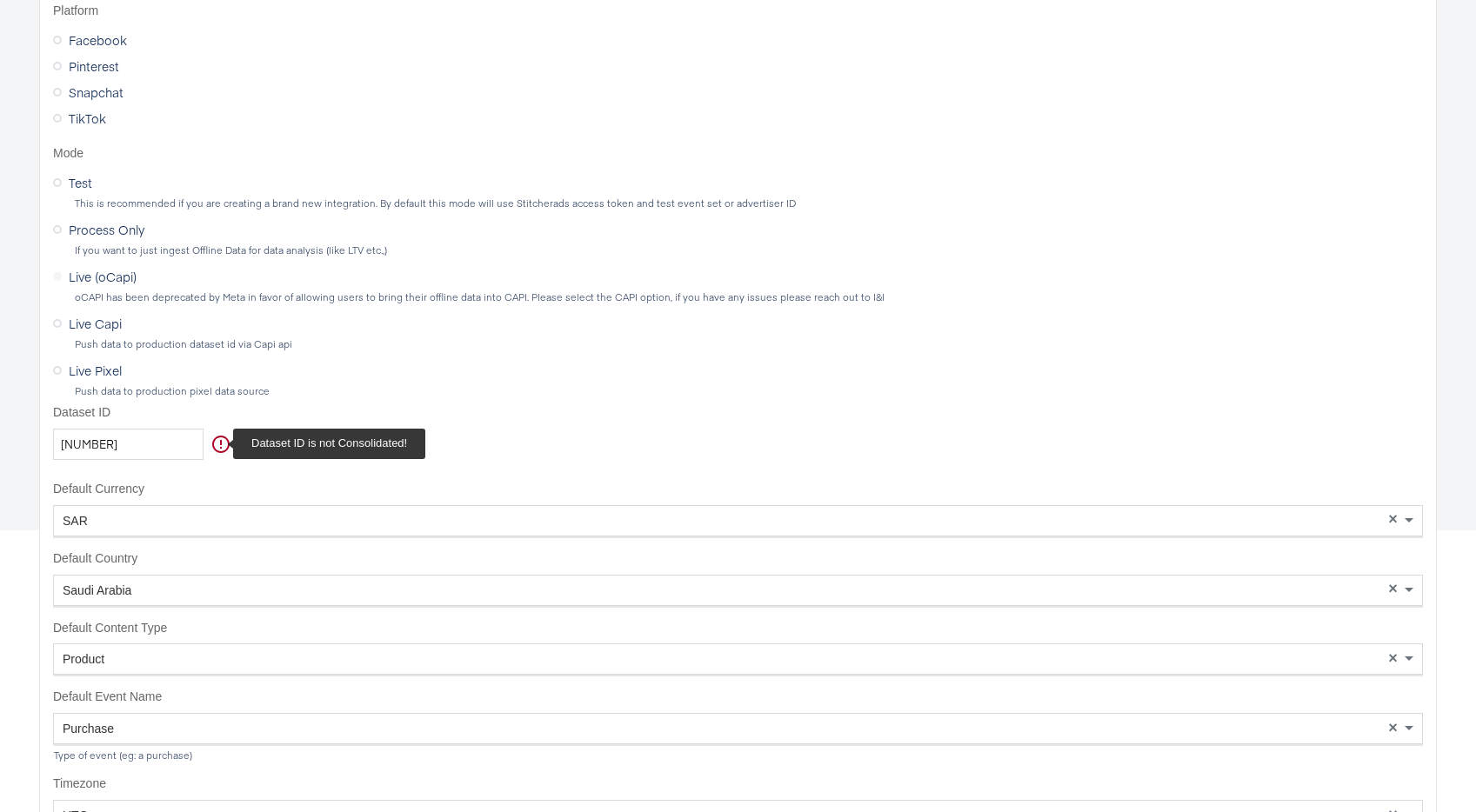 click 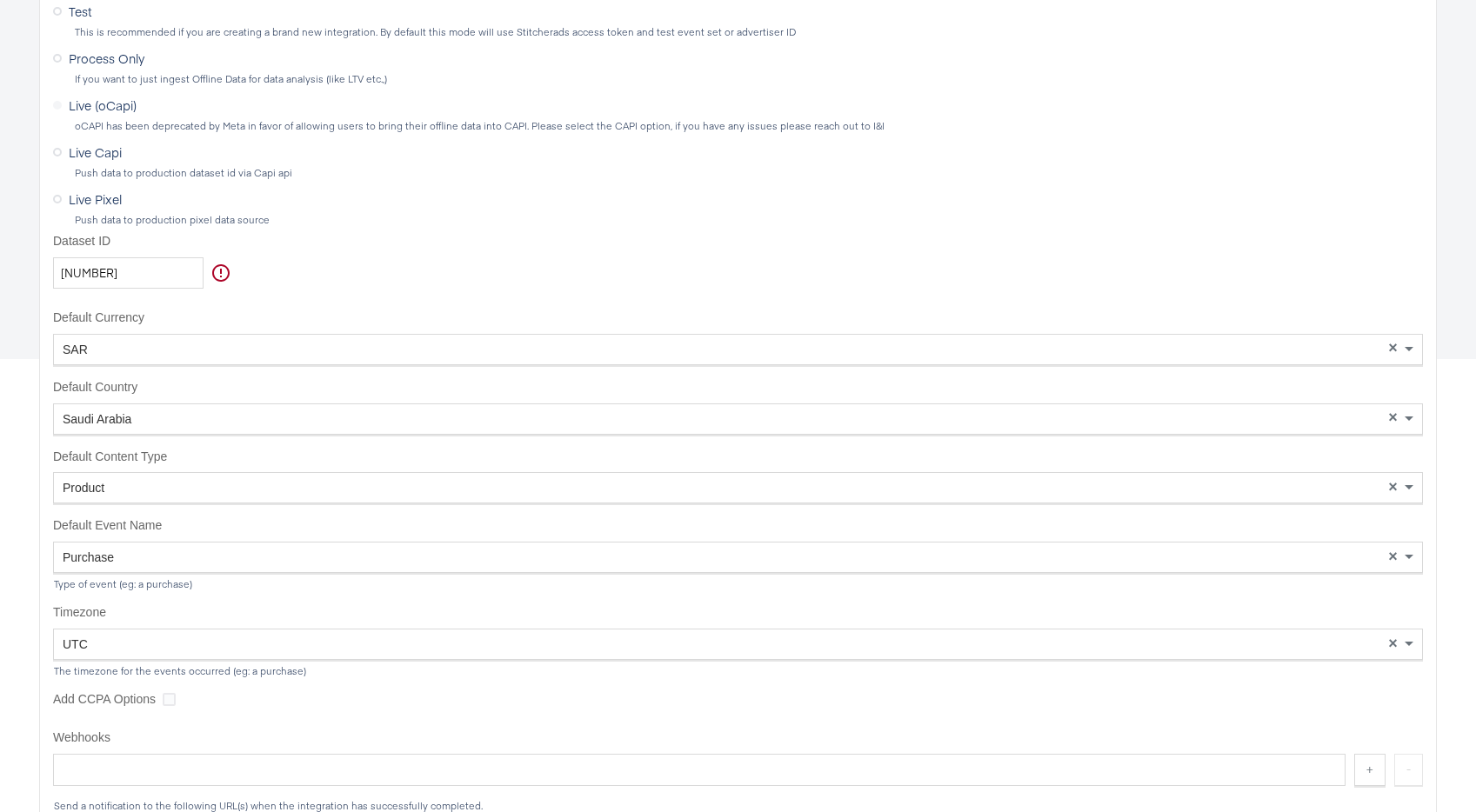 scroll, scrollTop: 520, scrollLeft: 0, axis: vertical 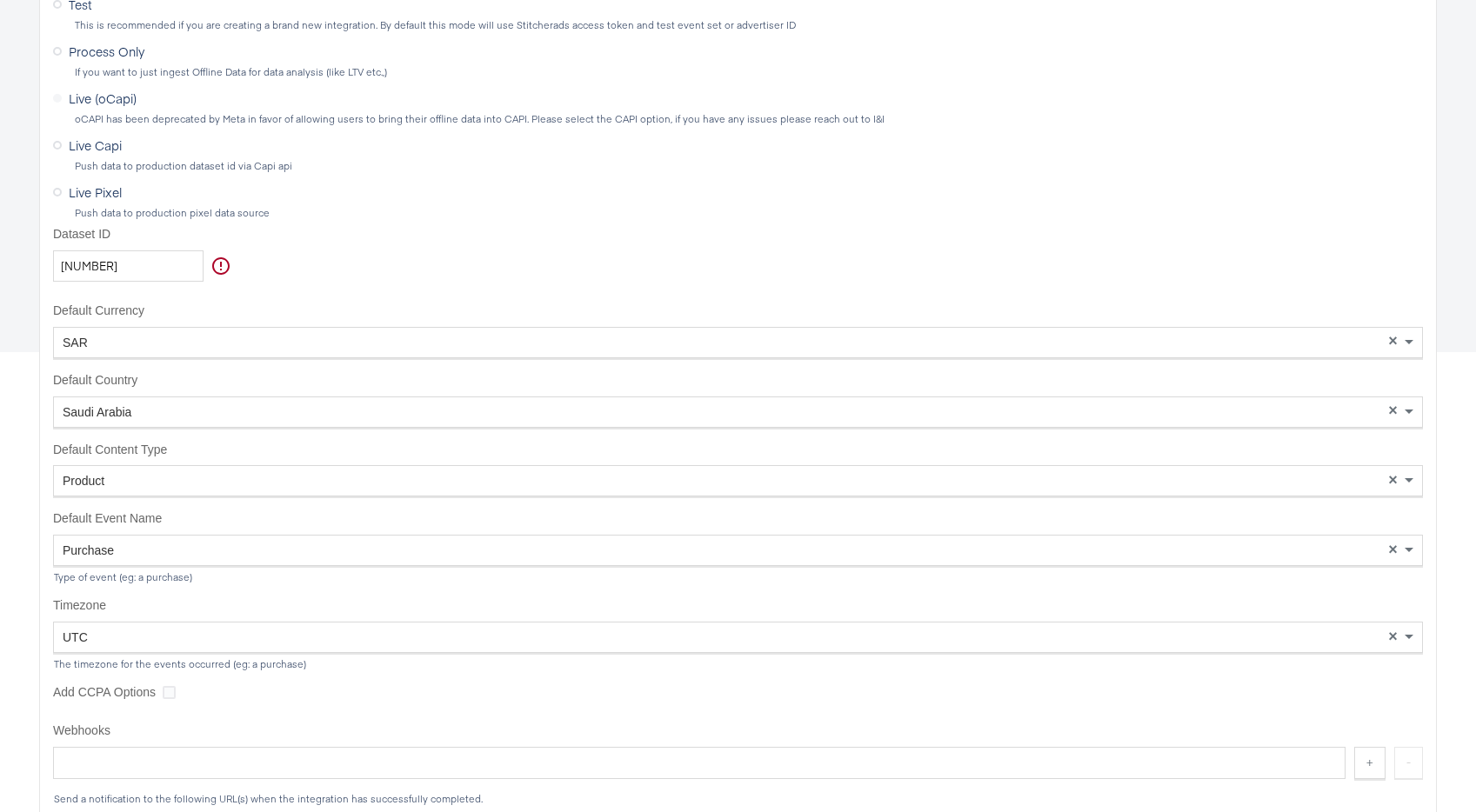 drag, startPoint x: 58, startPoint y: 97, endPoint x: 63, endPoint y: 123, distance: 26.476405 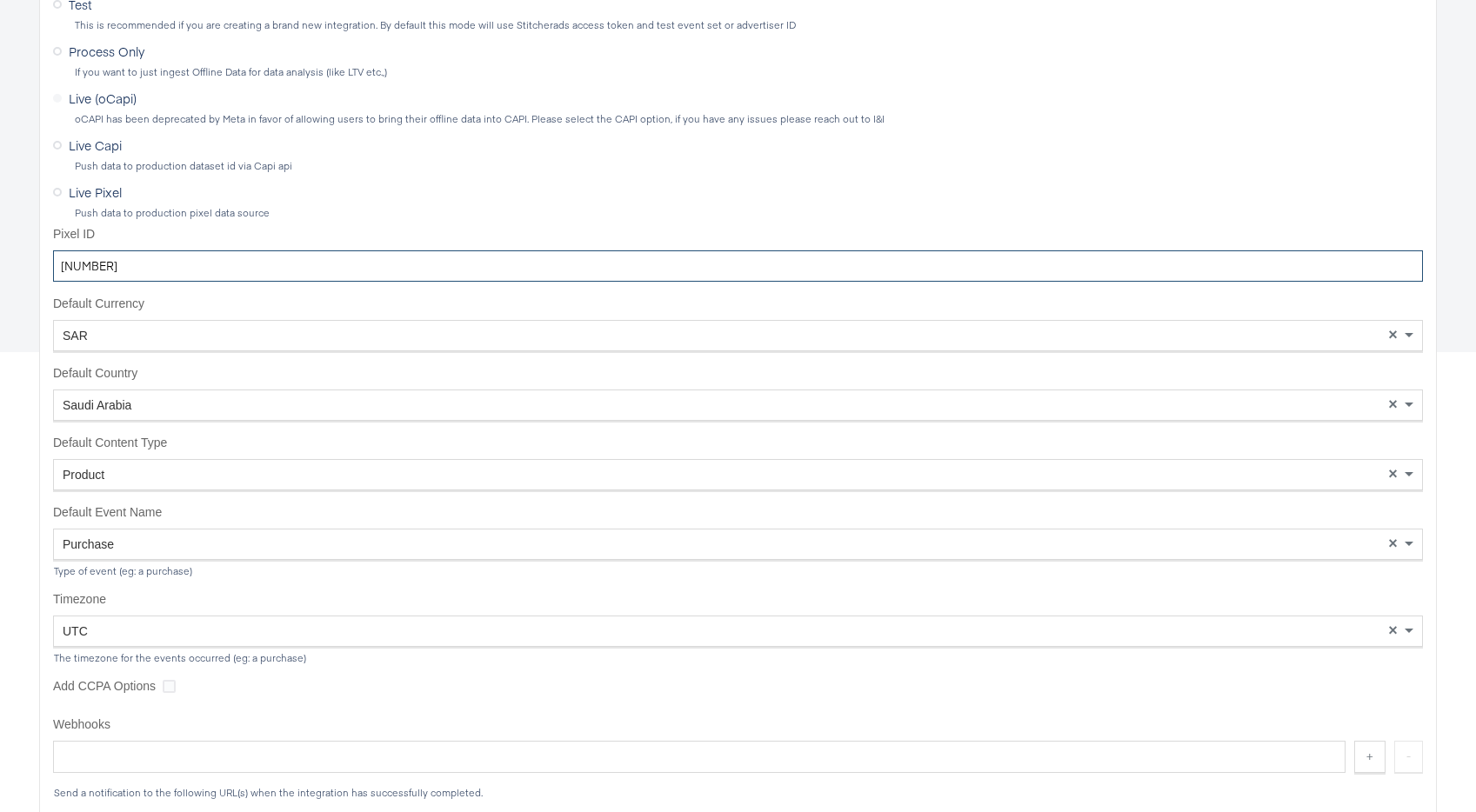 click on "945884630619890" at bounding box center [738, 266] 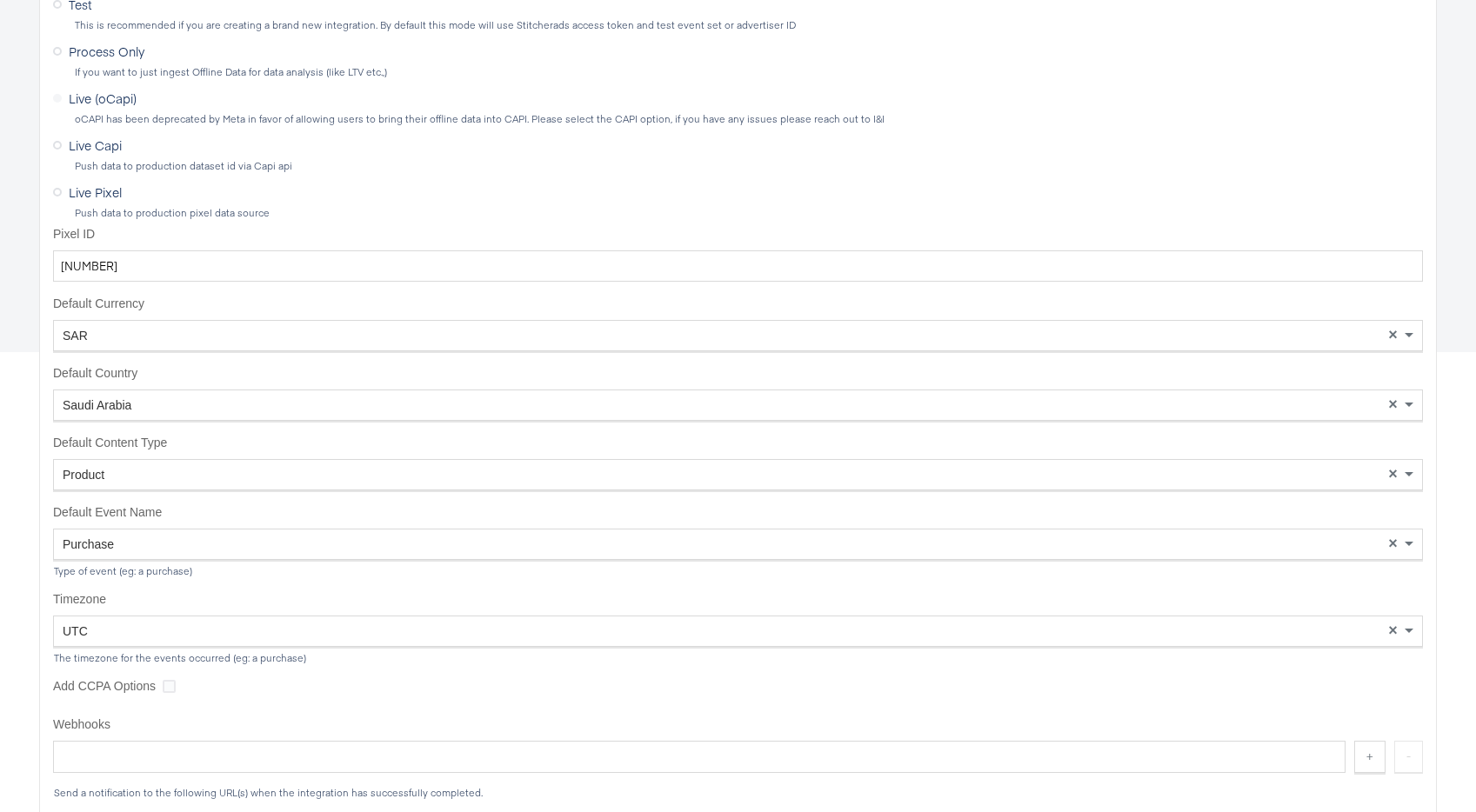 click at bounding box center (57, 145) 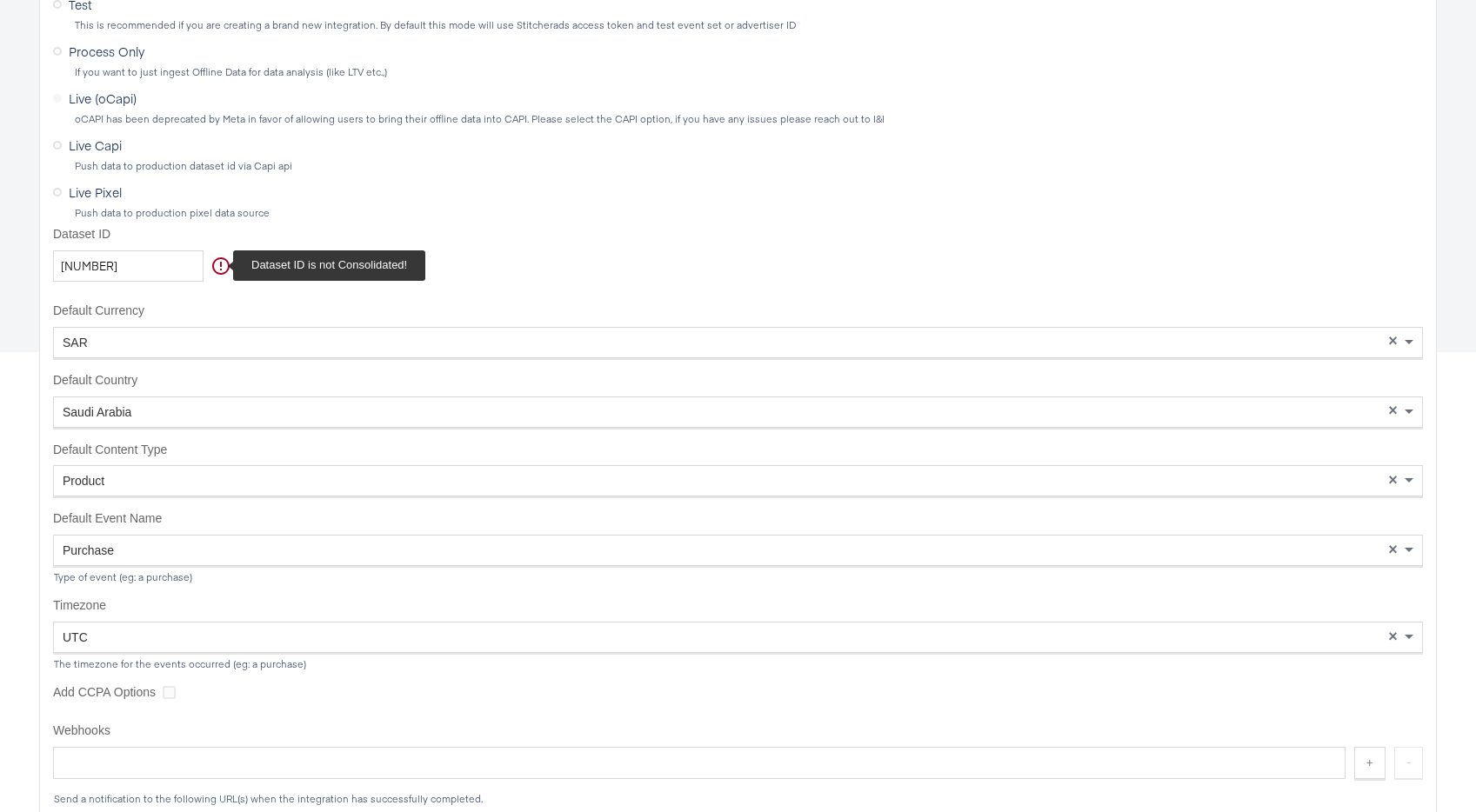 click 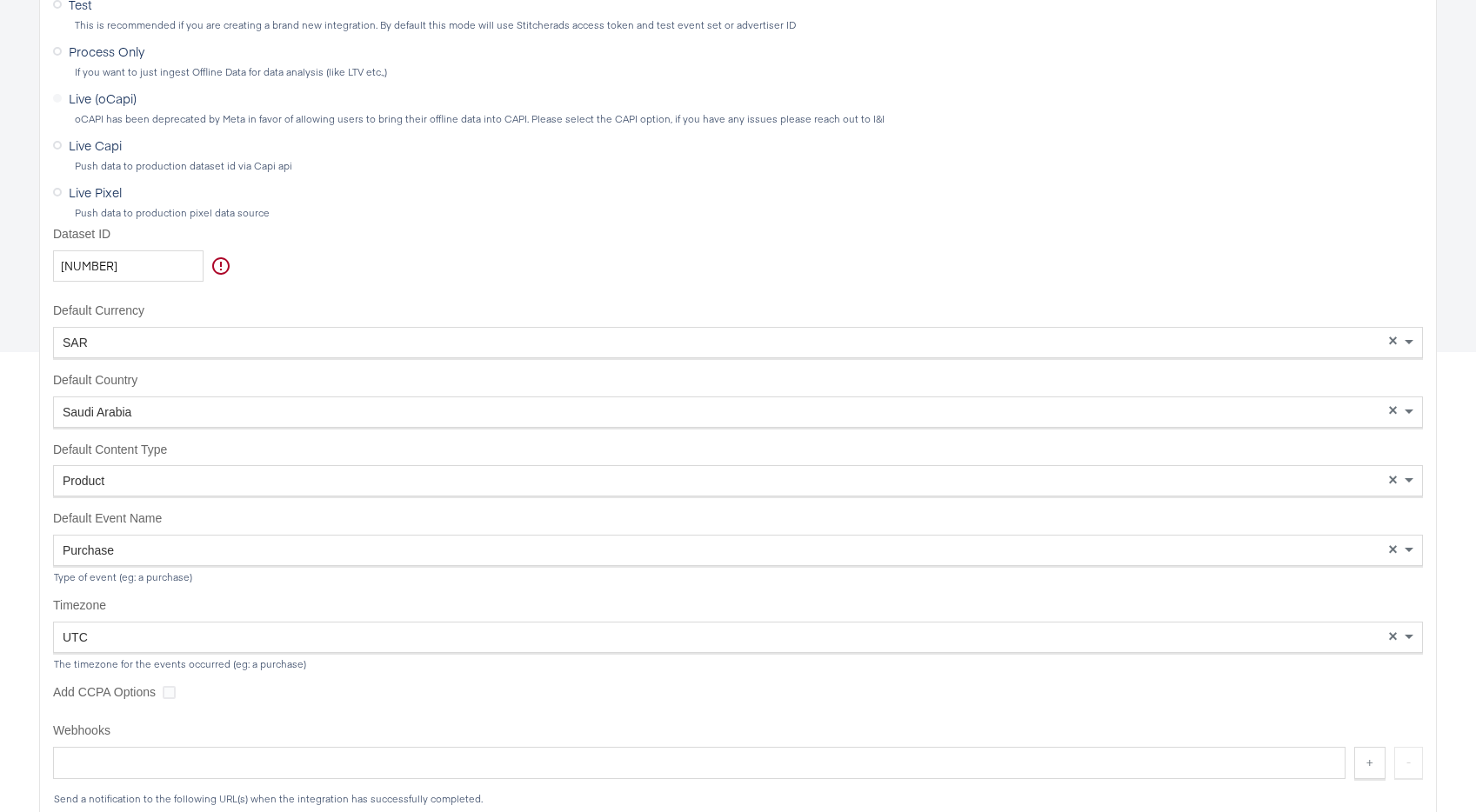 drag, startPoint x: 58, startPoint y: 191, endPoint x: 104, endPoint y: 220, distance: 54.378304 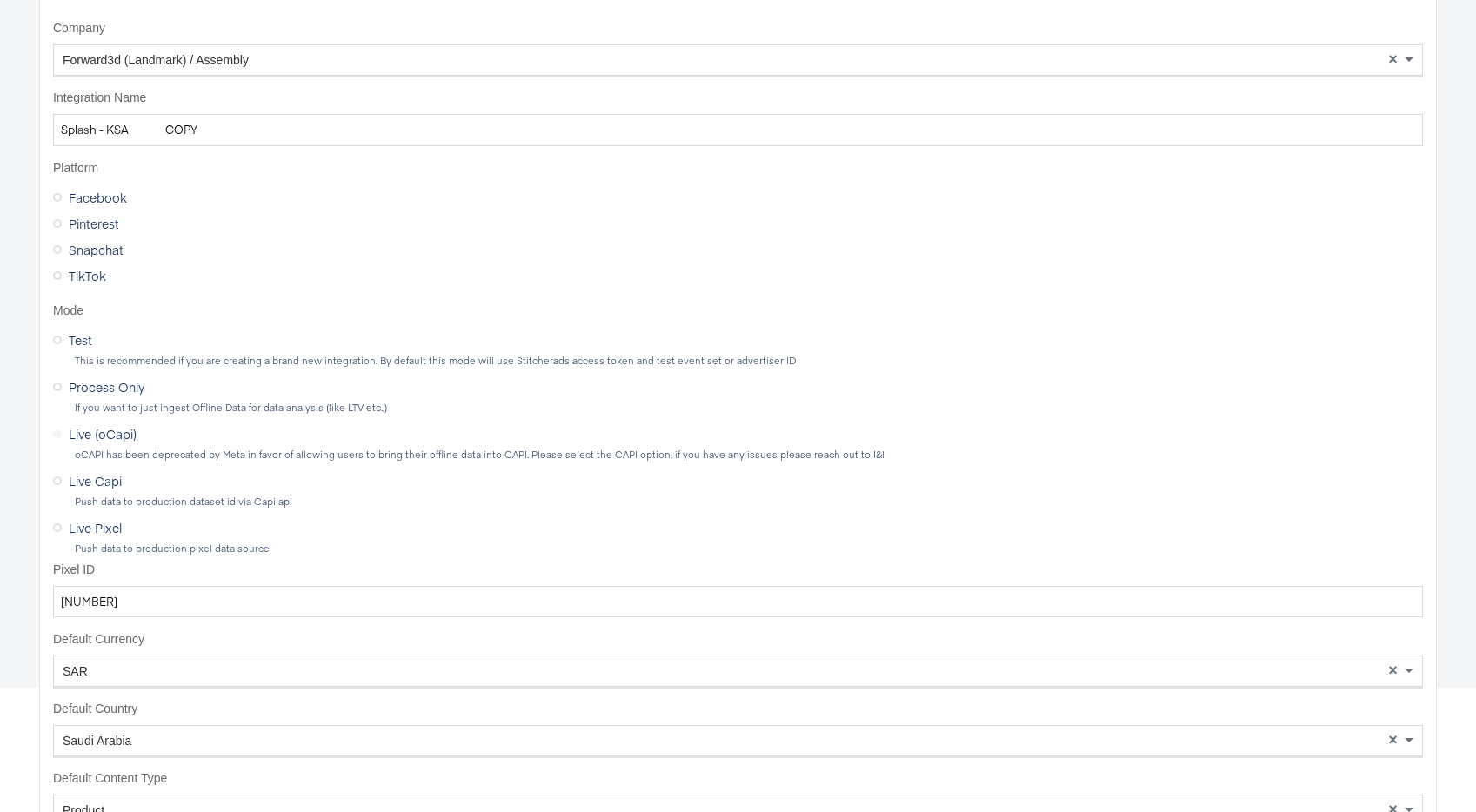scroll, scrollTop: 183, scrollLeft: 0, axis: vertical 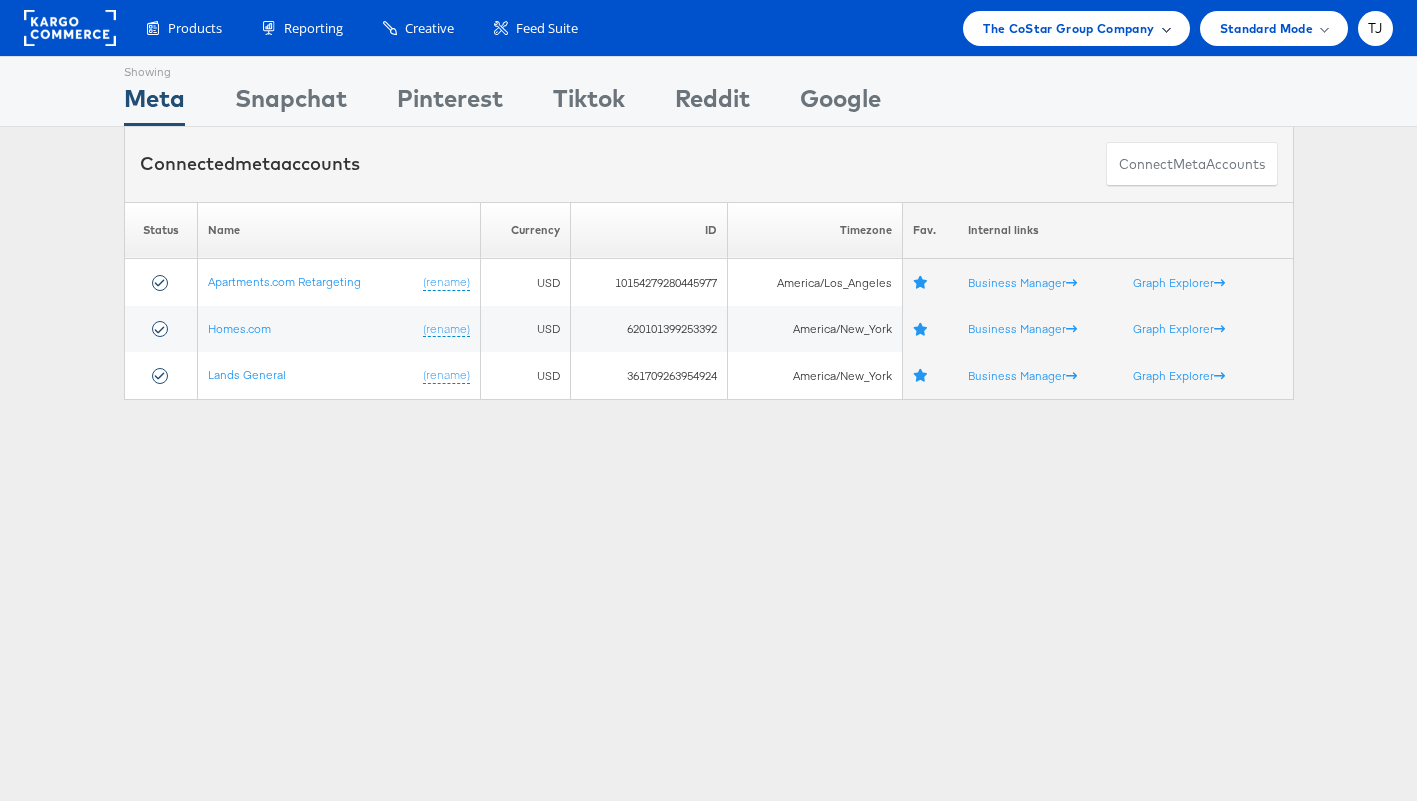 click on "The CoStar Group Company" at bounding box center [1068, 28] 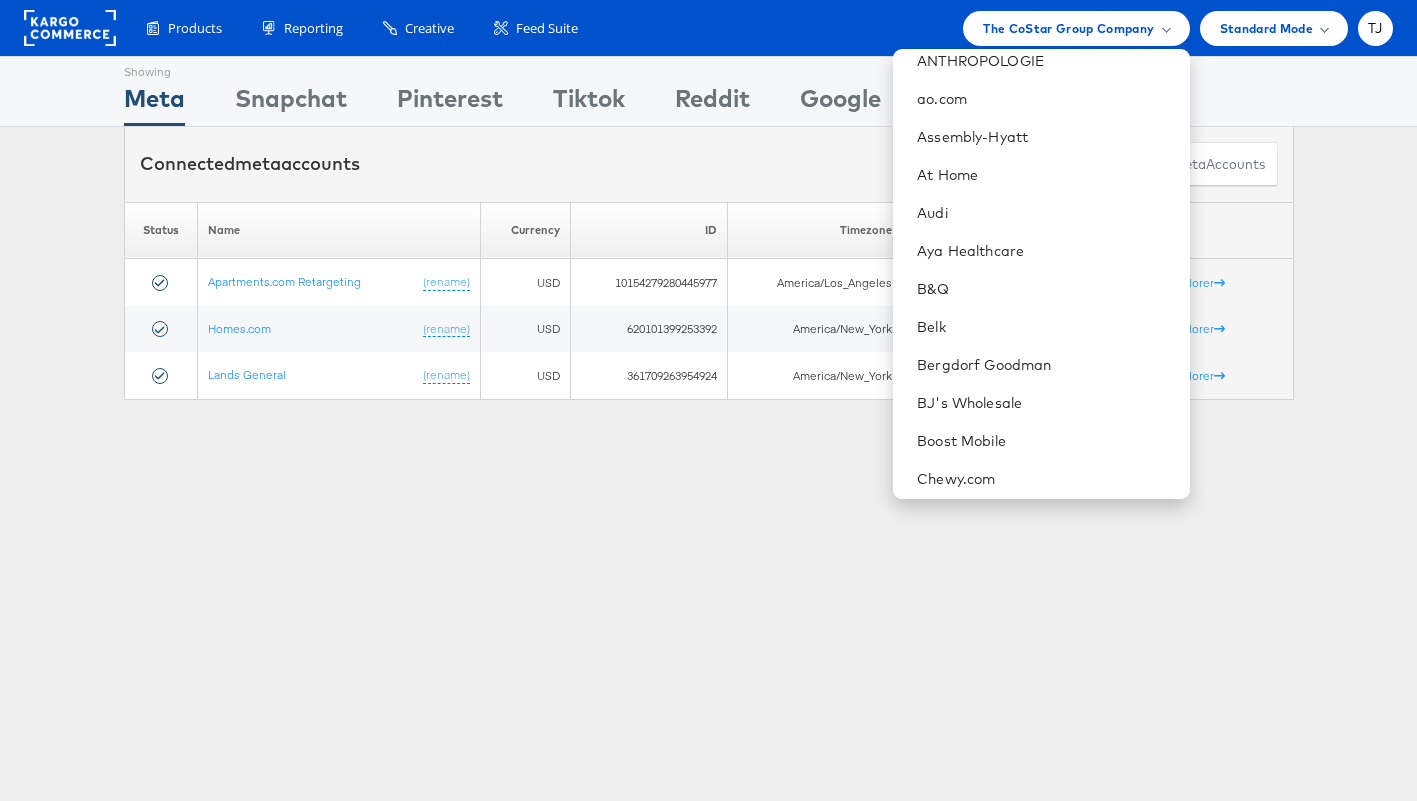 scroll, scrollTop: 546, scrollLeft: 0, axis: vertical 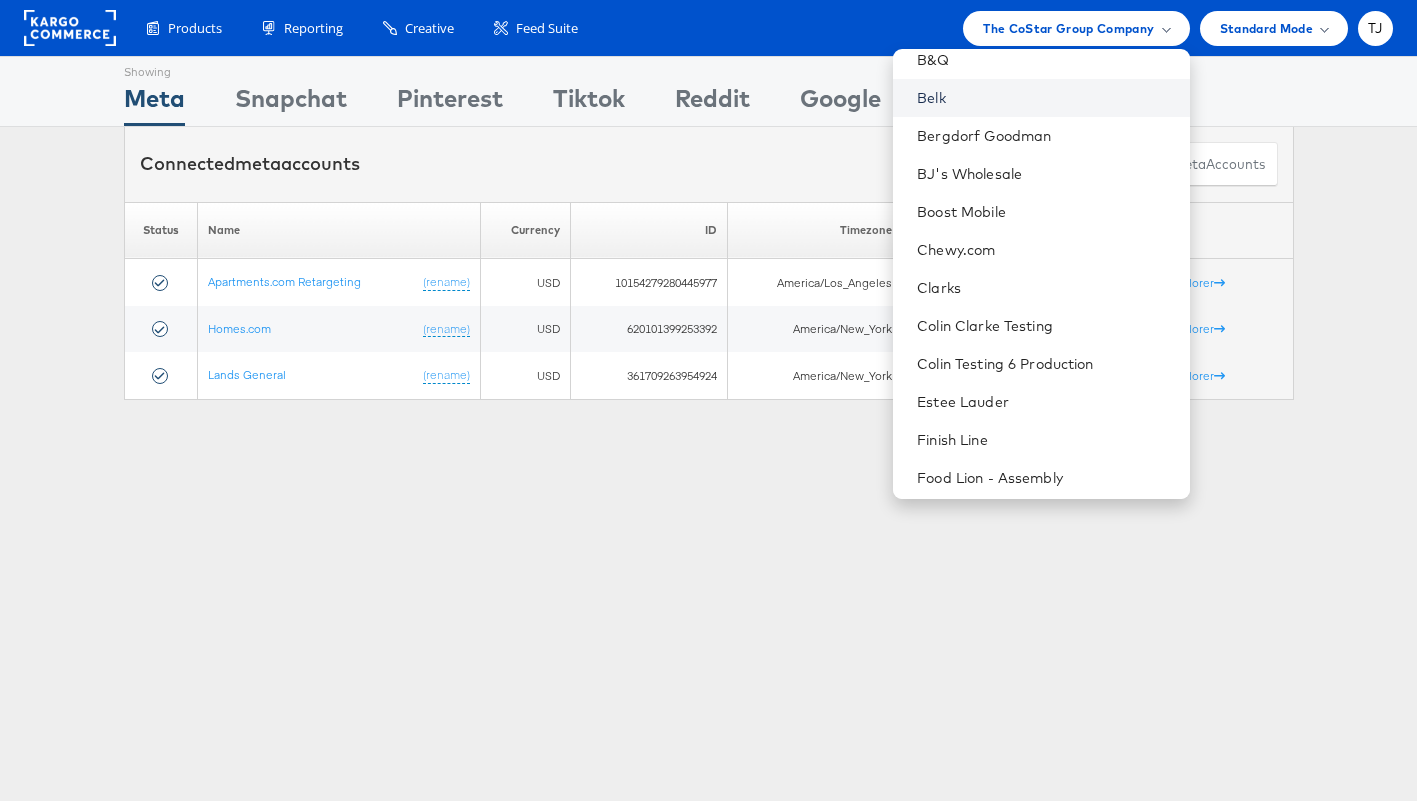 click on "Belk" at bounding box center (1045, 98) 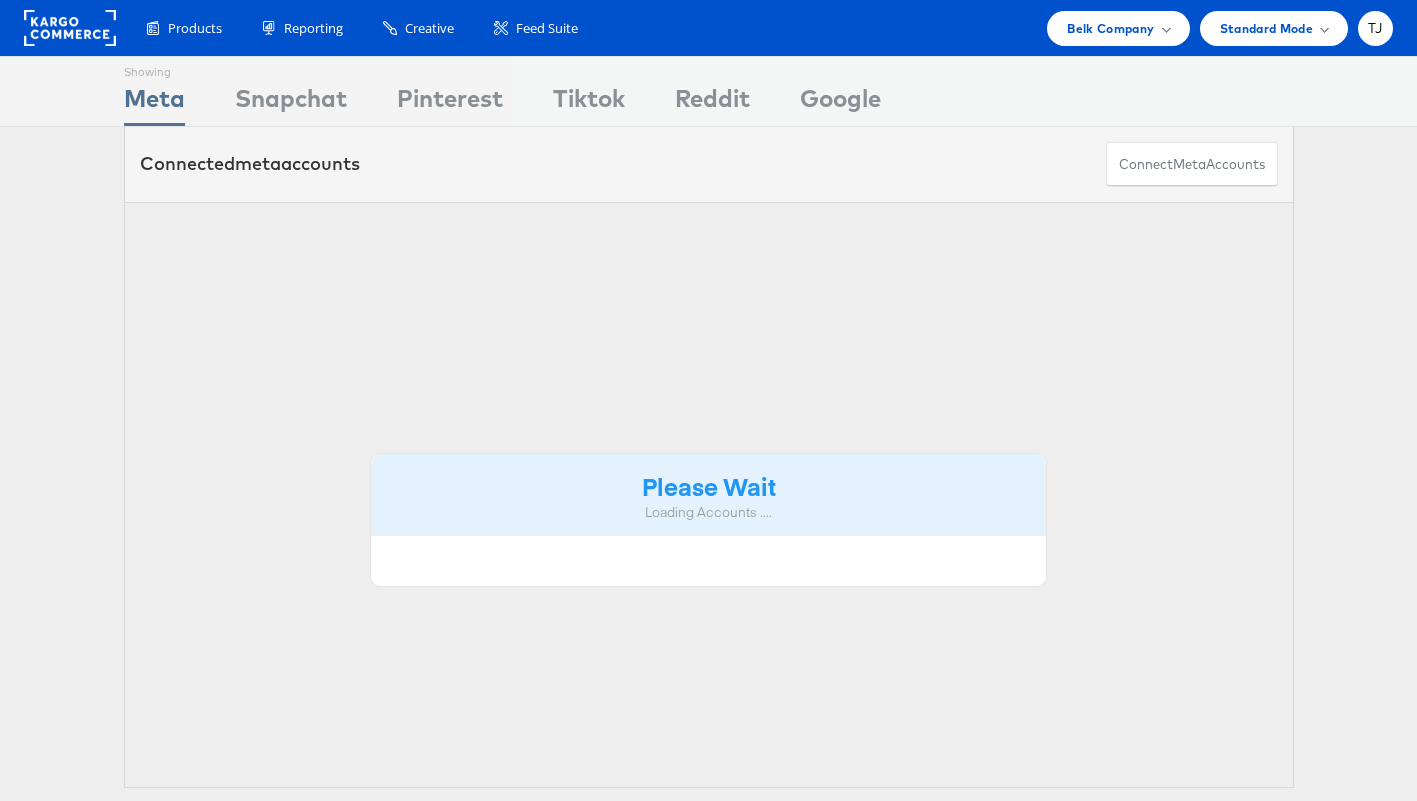 scroll, scrollTop: 0, scrollLeft: 0, axis: both 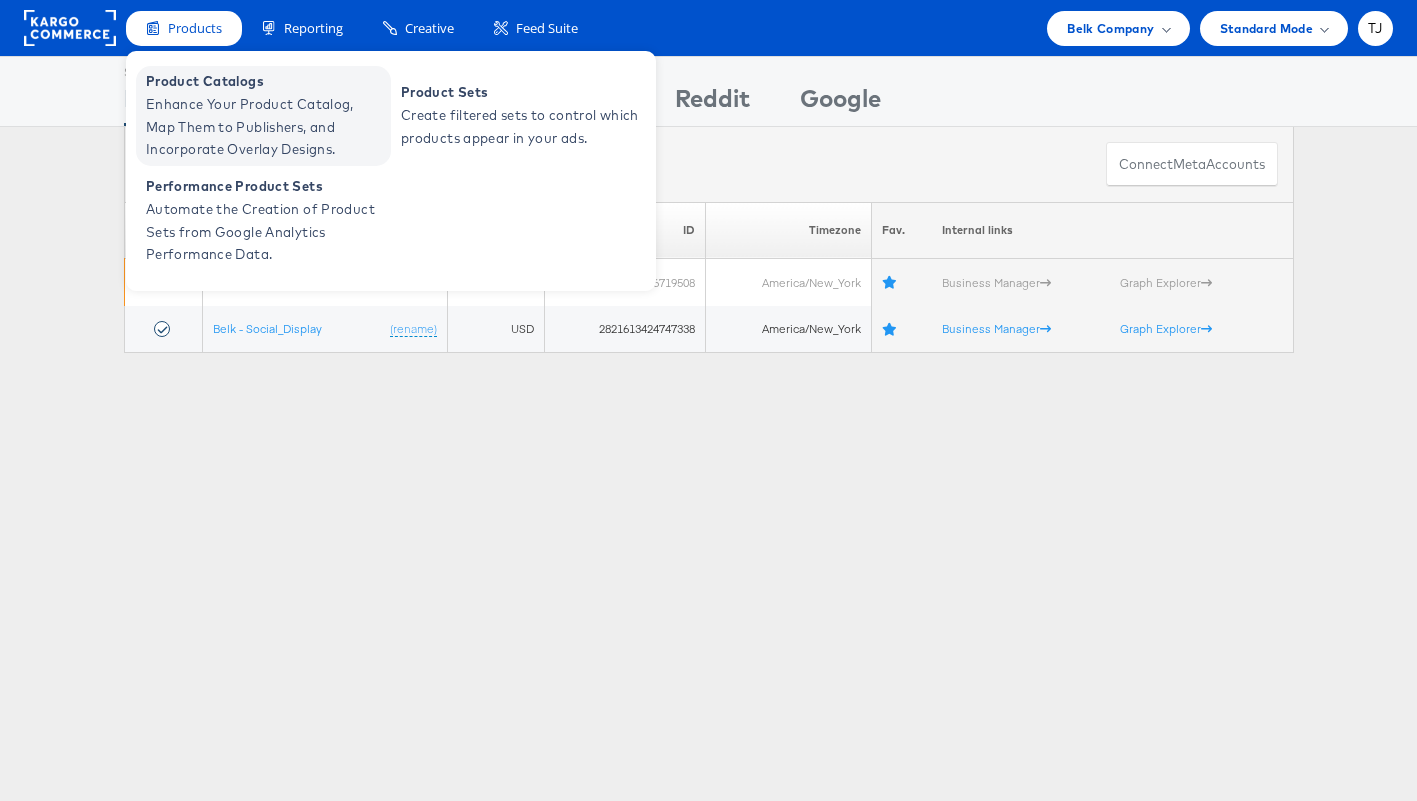 click on "Enhance Your Product Catalog, Map Them to Publishers, and Incorporate Overlay Designs." at bounding box center [266, 127] 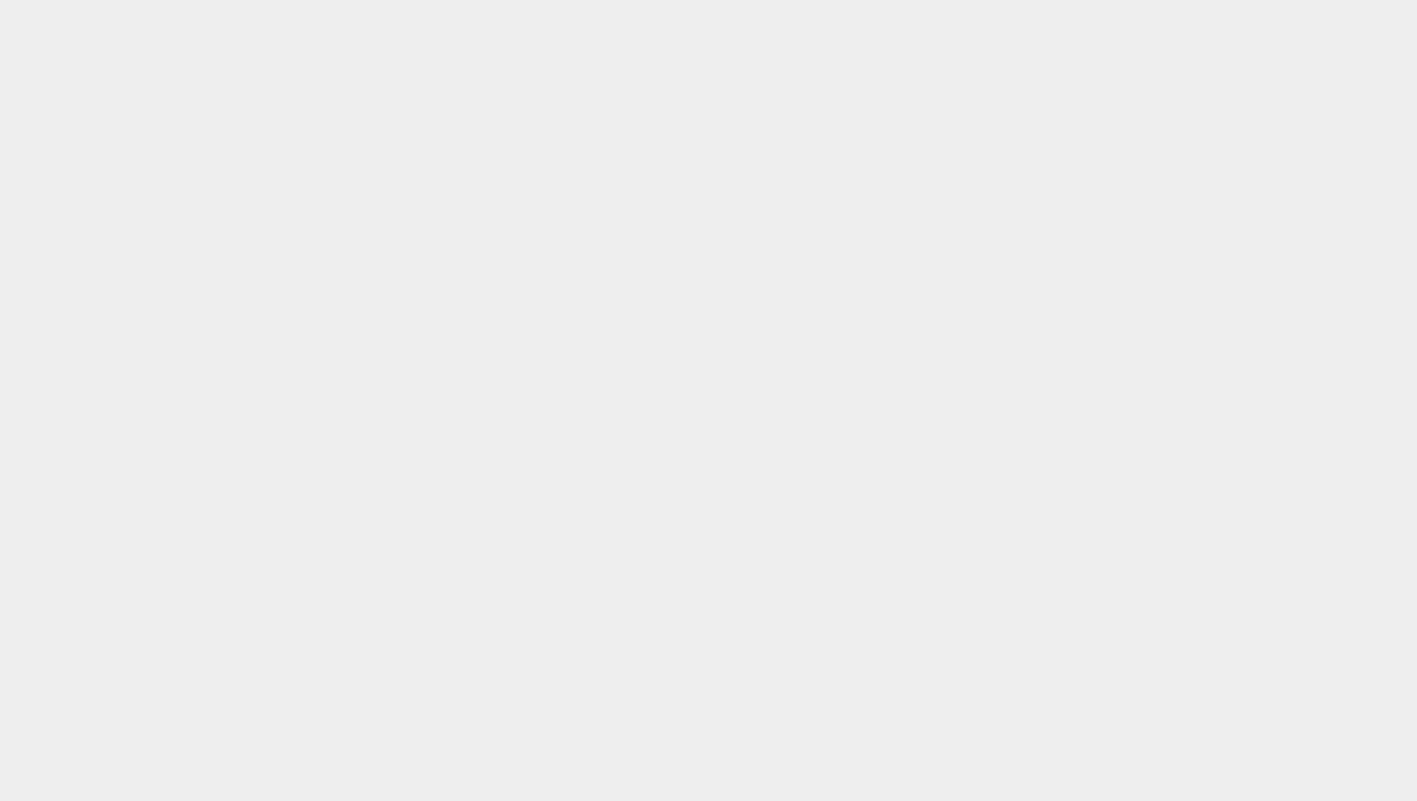 scroll, scrollTop: 0, scrollLeft: 0, axis: both 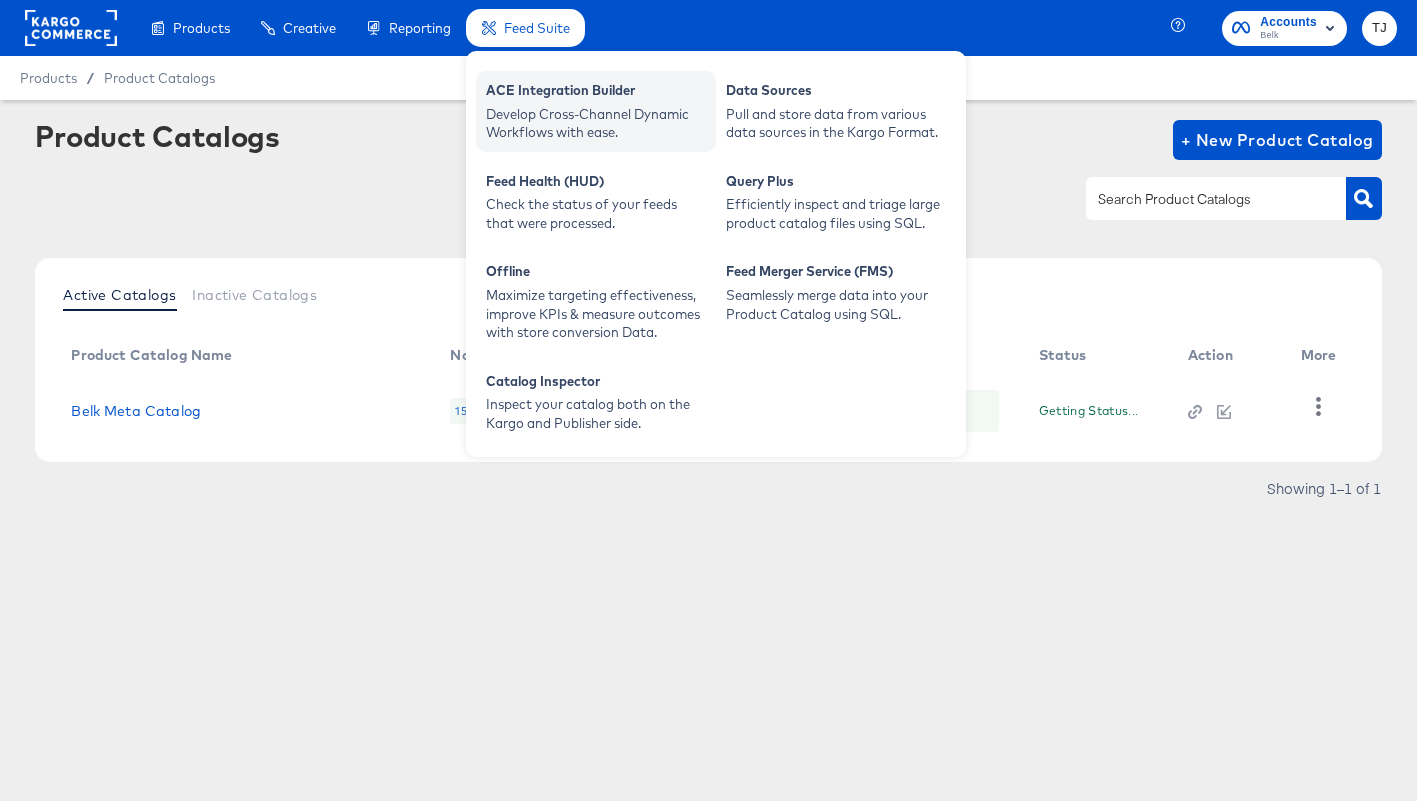 click on "Develop Cross-Channel Dynamic Workflows with ease." at bounding box center (596, 123) 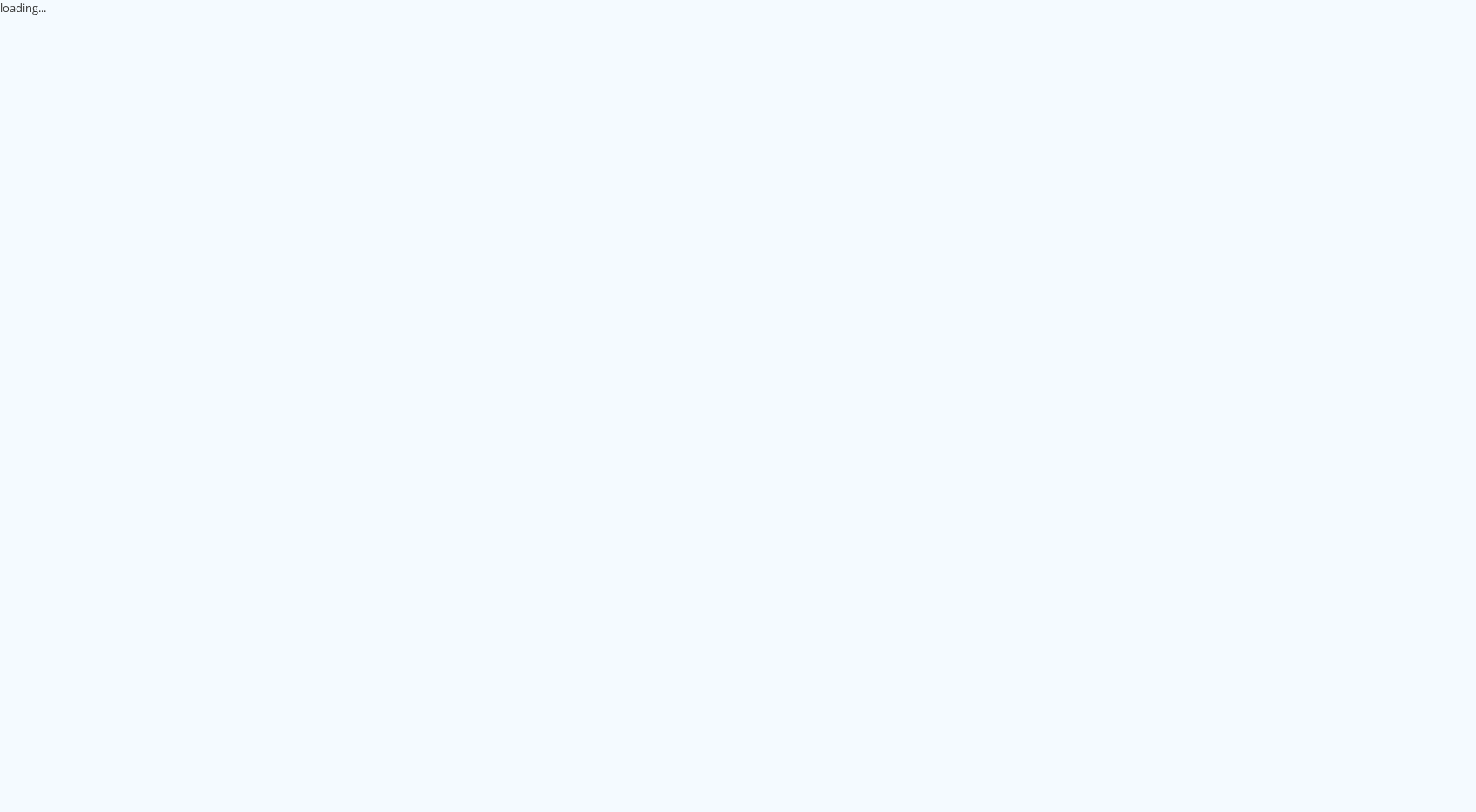 scroll, scrollTop: 0, scrollLeft: 0, axis: both 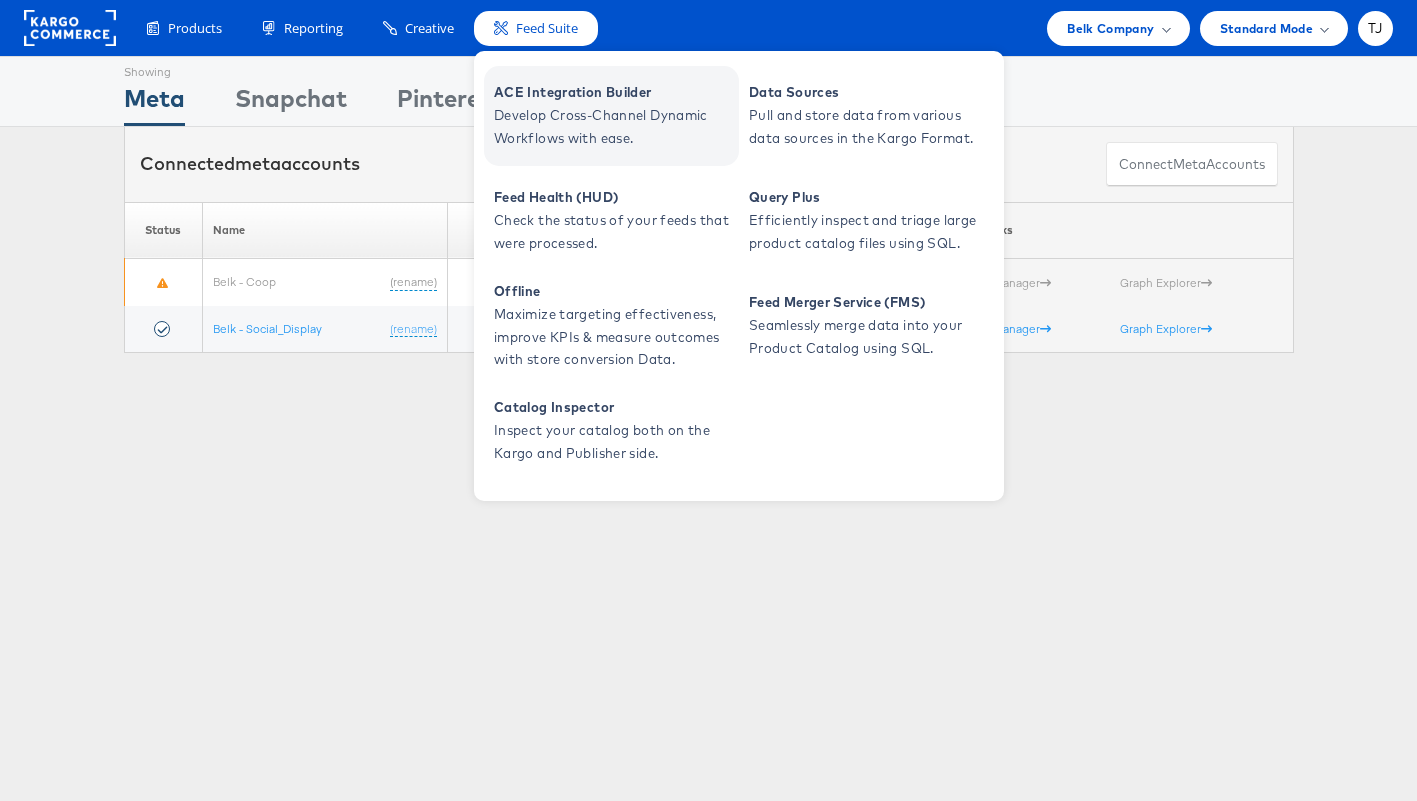 click on "Develop Cross-Channel Dynamic Workflows with ease." at bounding box center [614, 127] 